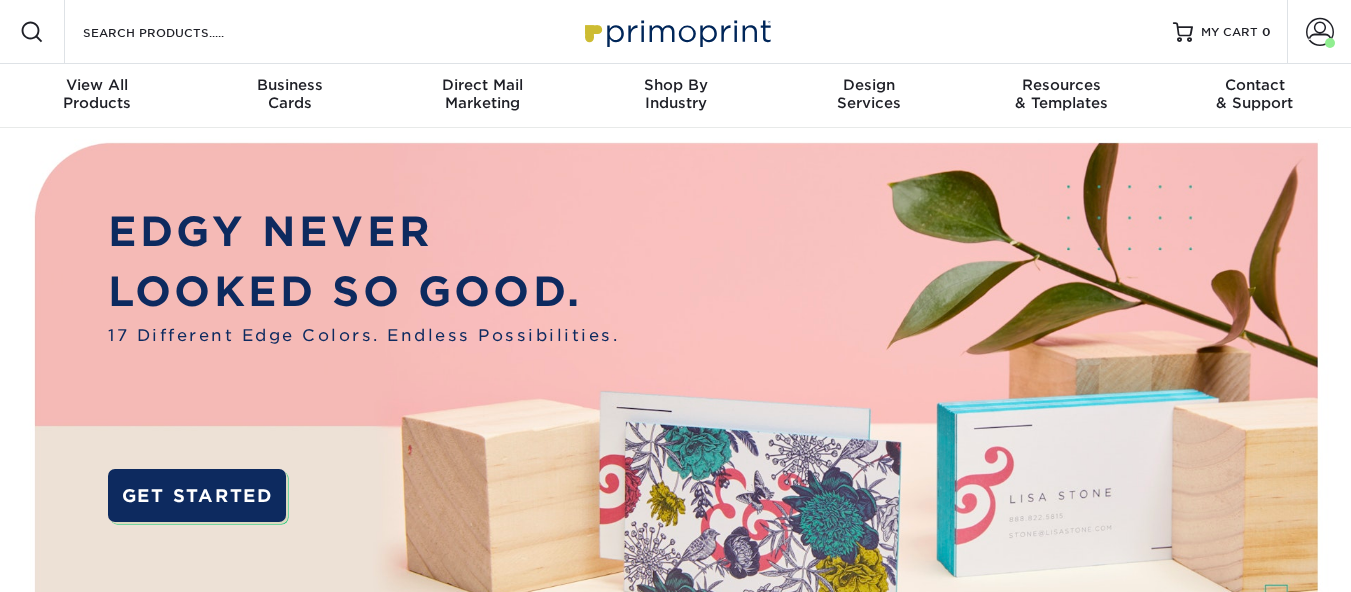 scroll, scrollTop: 0, scrollLeft: 0, axis: both 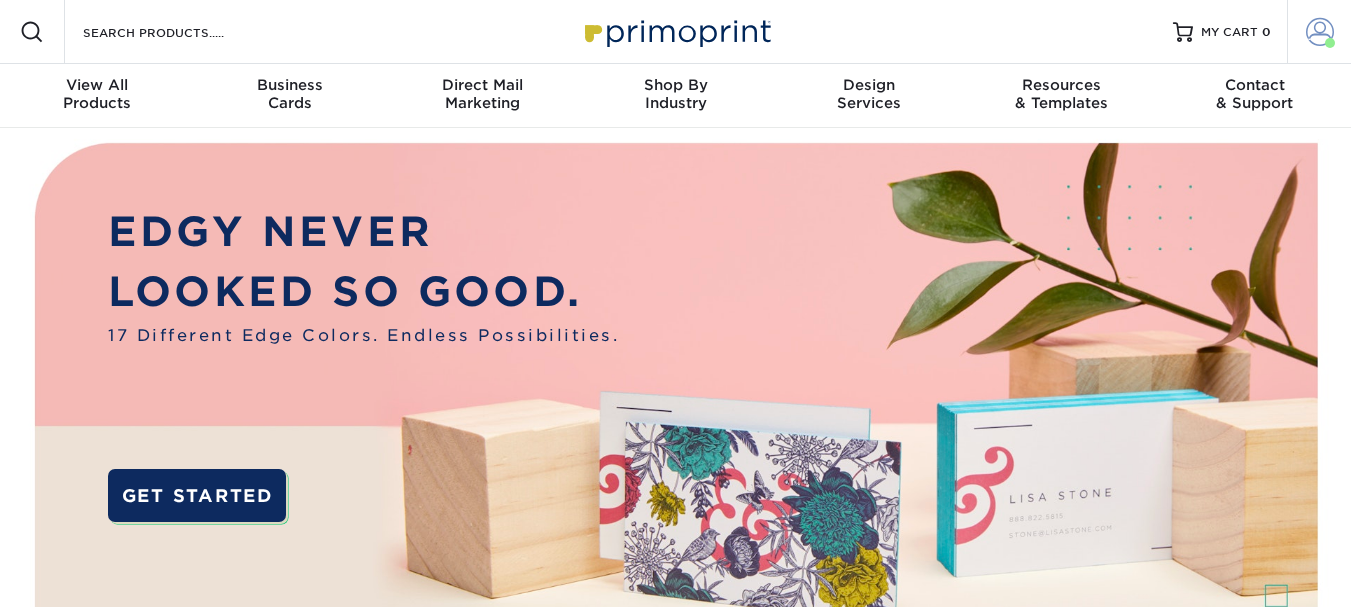 click at bounding box center (1320, 32) 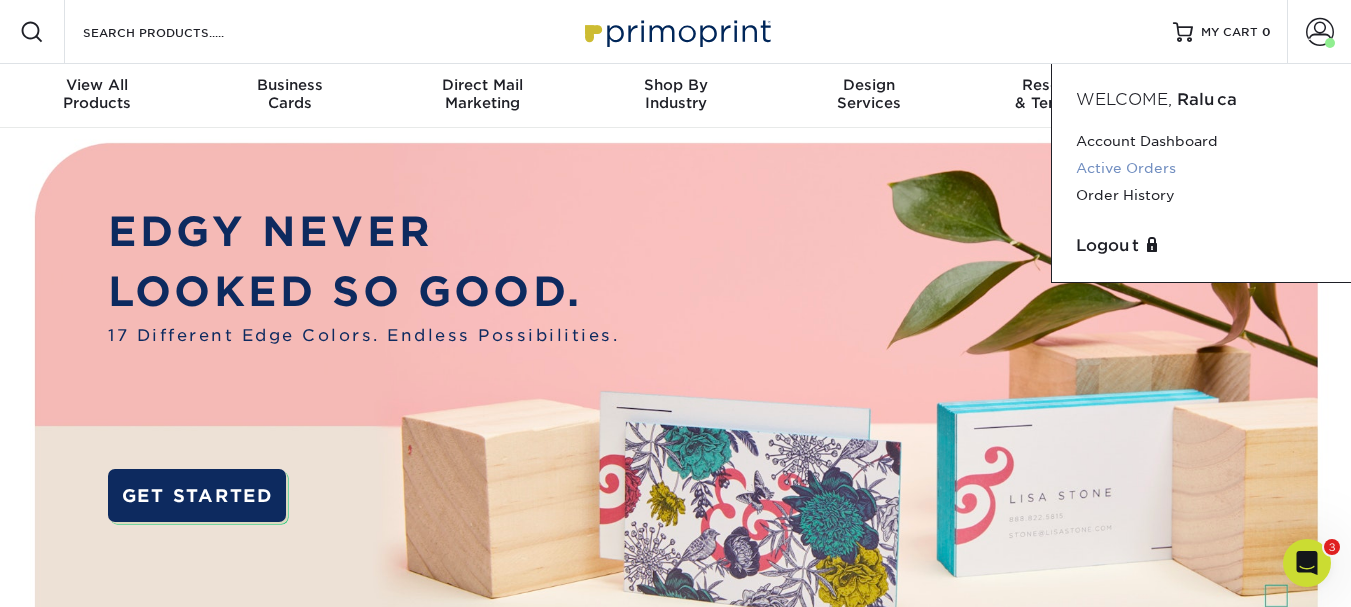 scroll, scrollTop: 0, scrollLeft: 0, axis: both 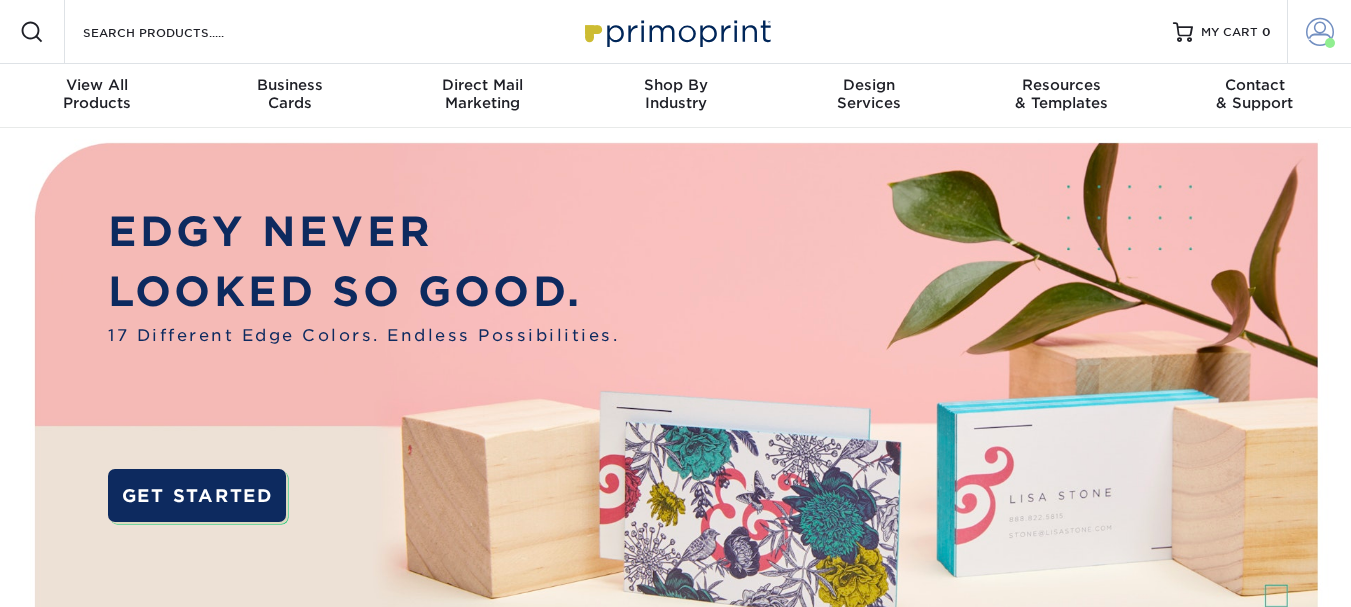 click at bounding box center (1320, 32) 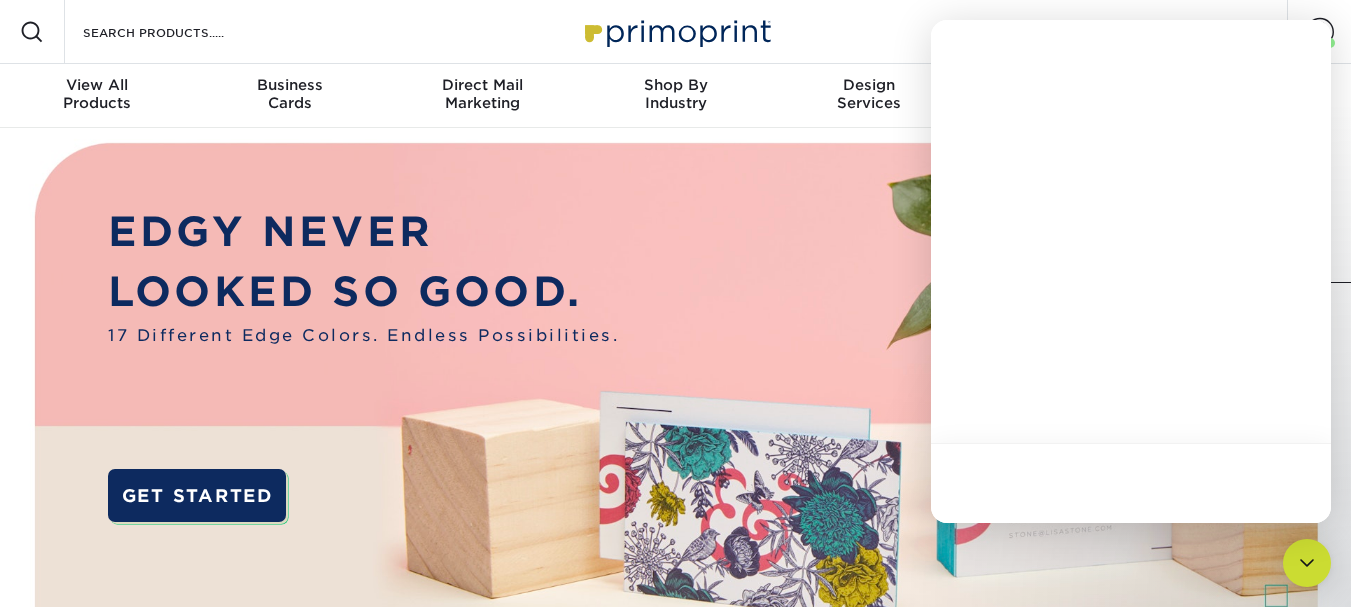 click on "Order History" at bounding box center [1201, 195] 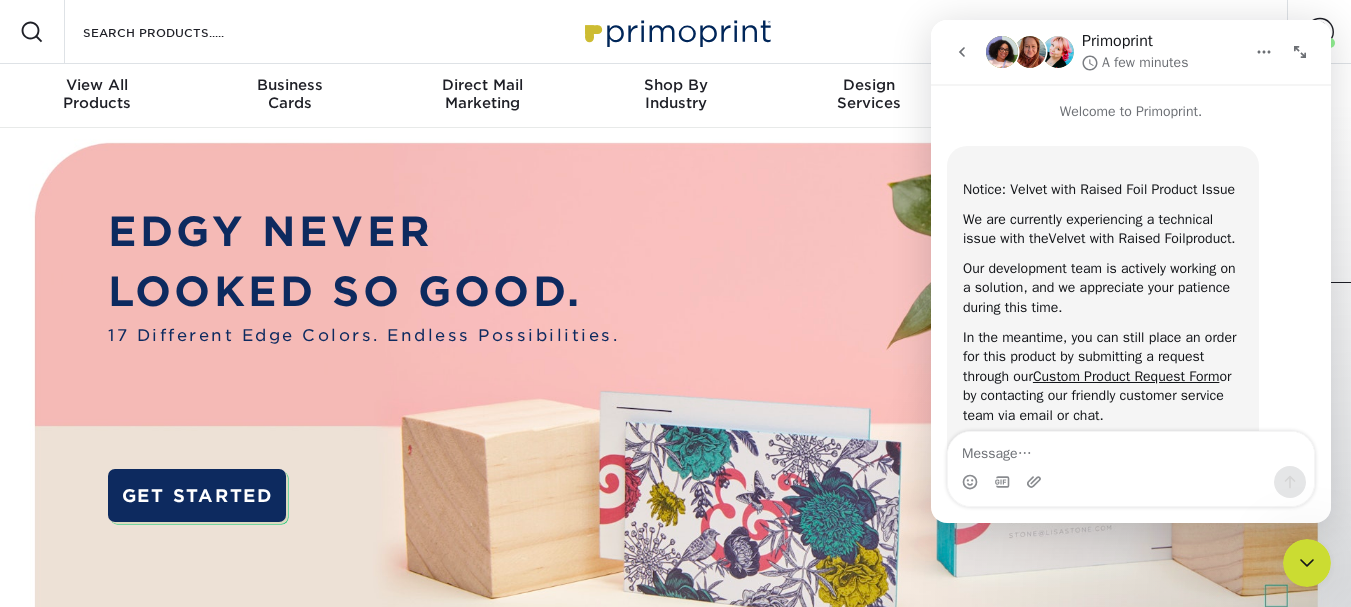 scroll, scrollTop: 0, scrollLeft: 0, axis: both 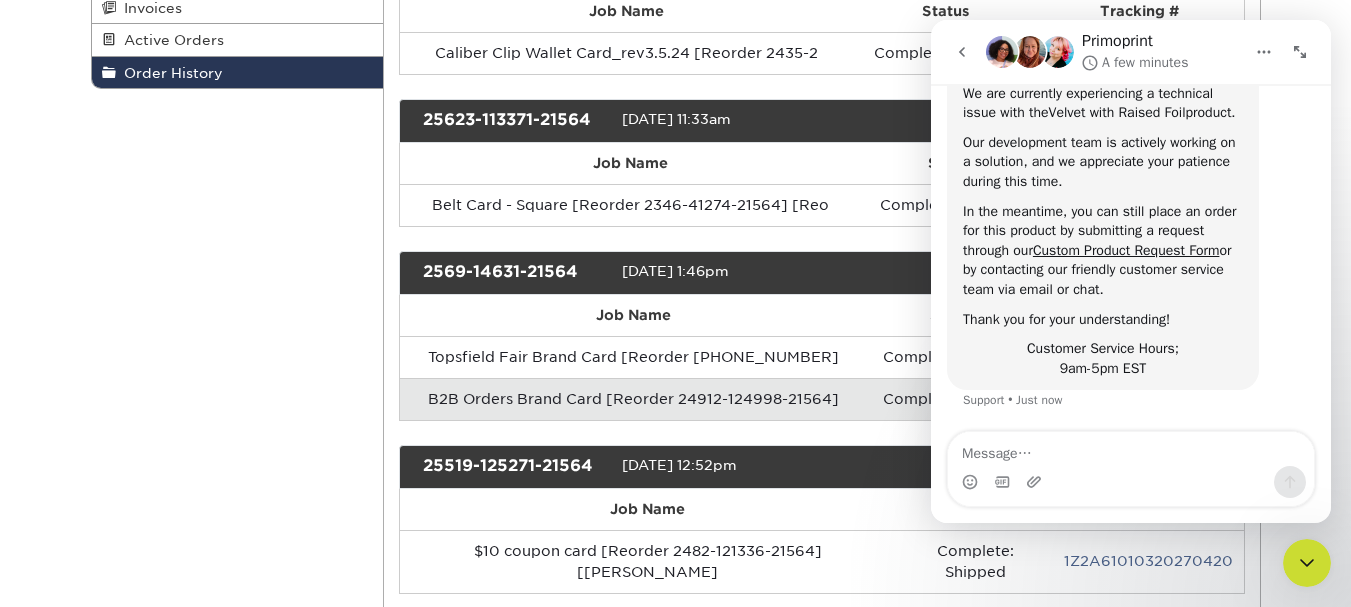click 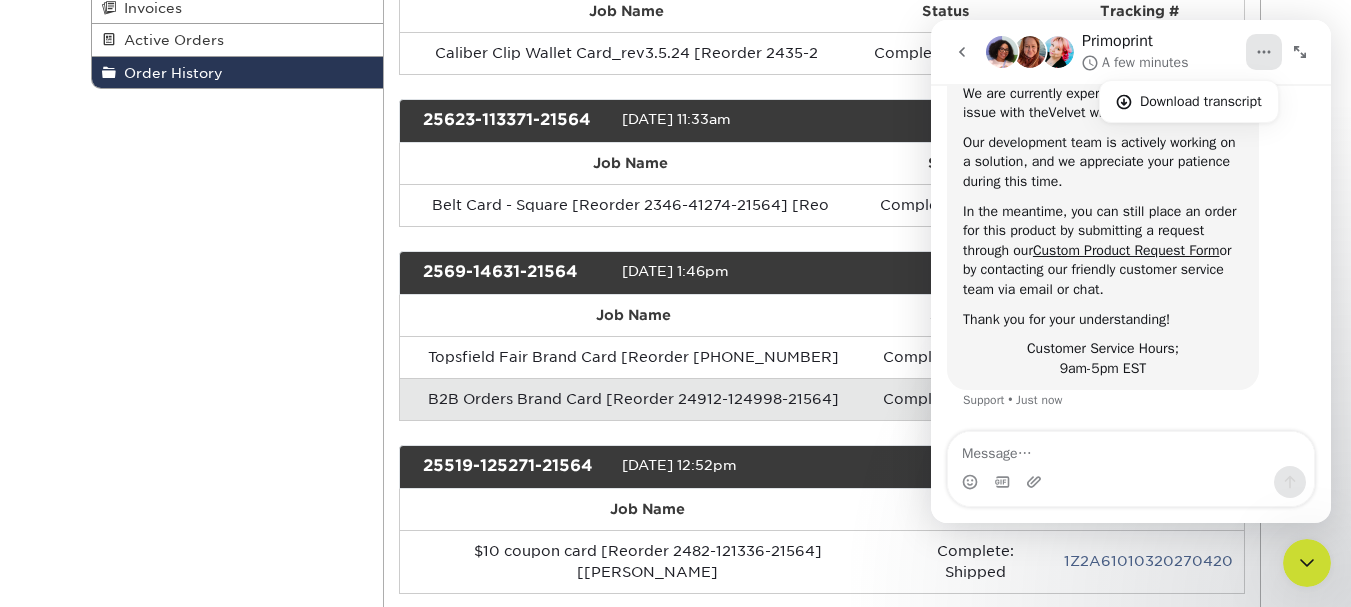 click 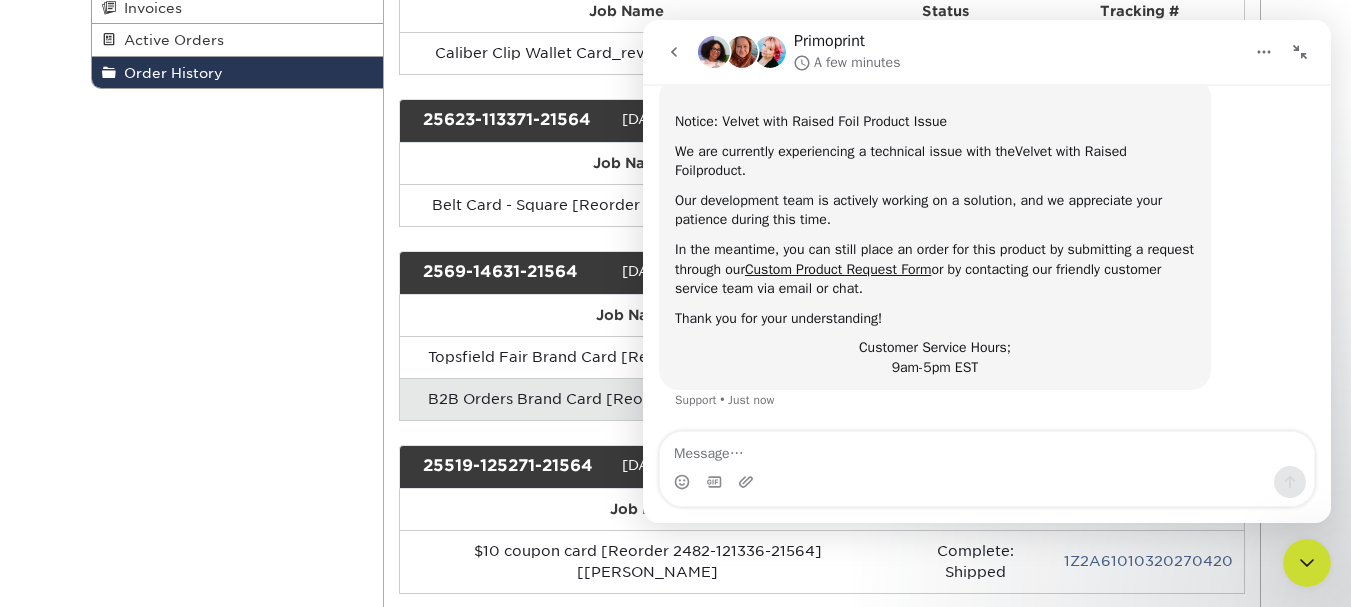 click 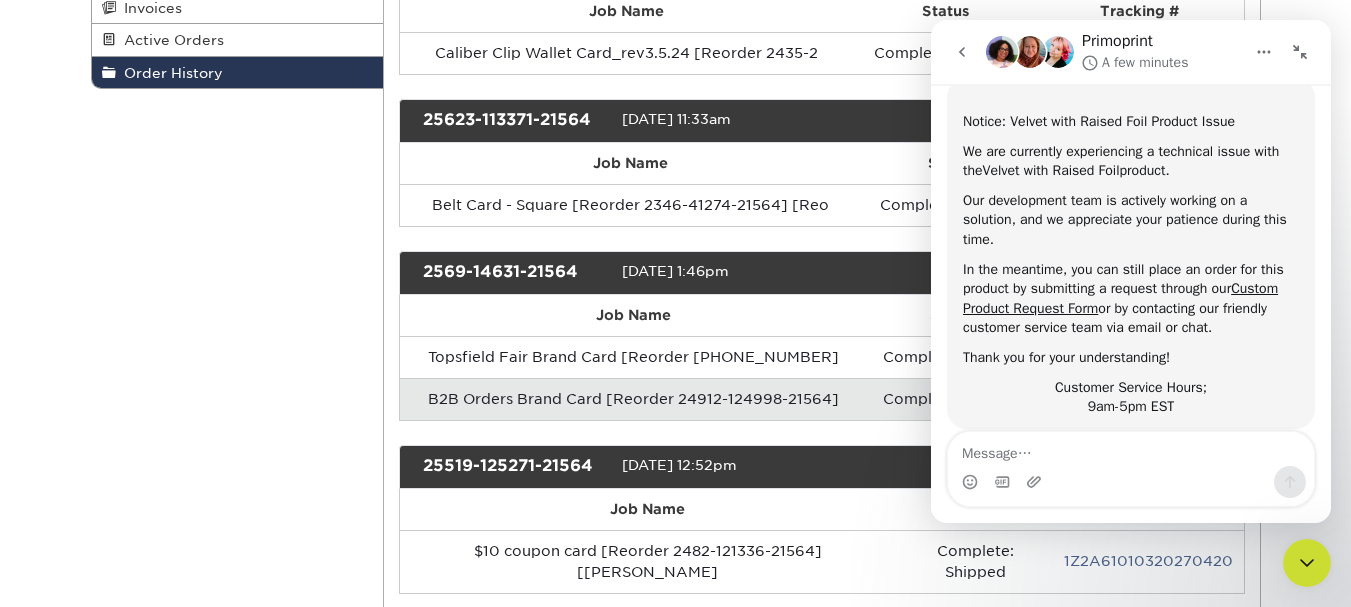 scroll, scrollTop: 166, scrollLeft: 0, axis: vertical 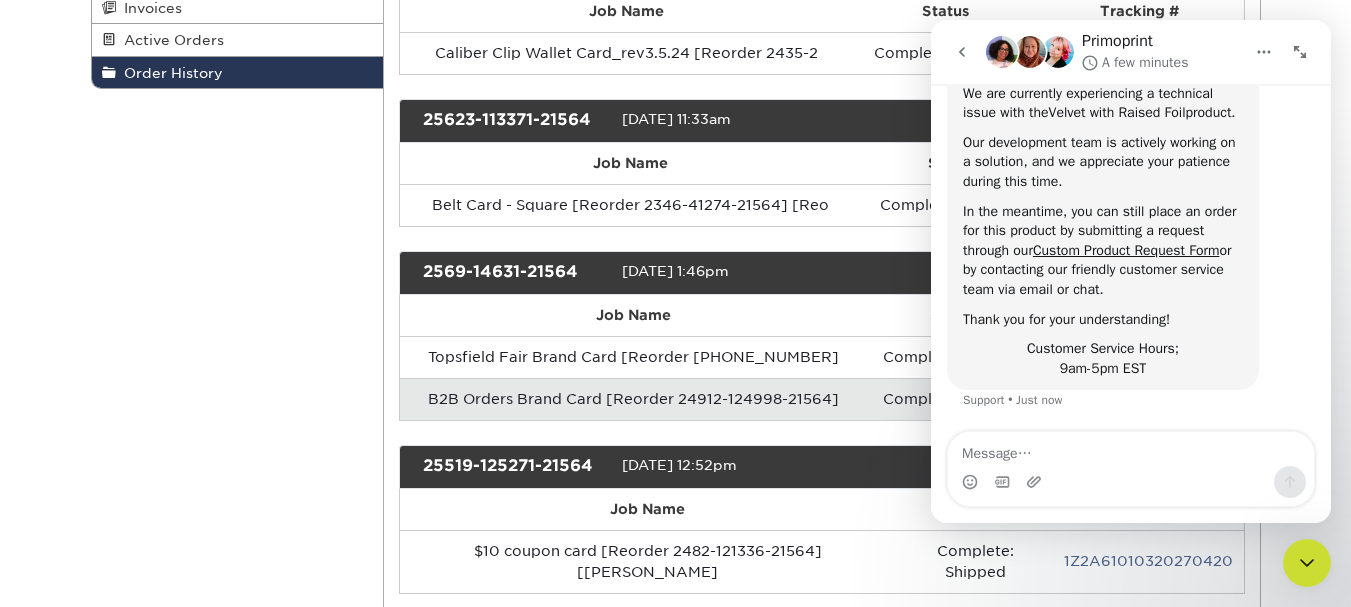 click 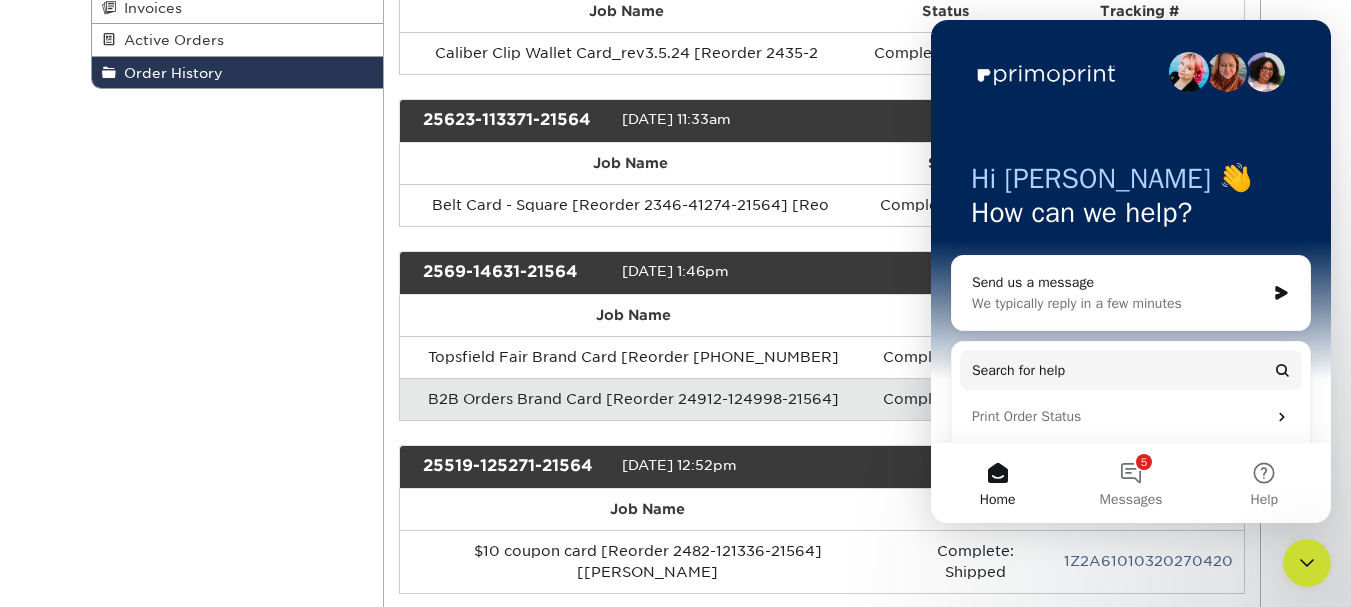 scroll, scrollTop: 0, scrollLeft: 0, axis: both 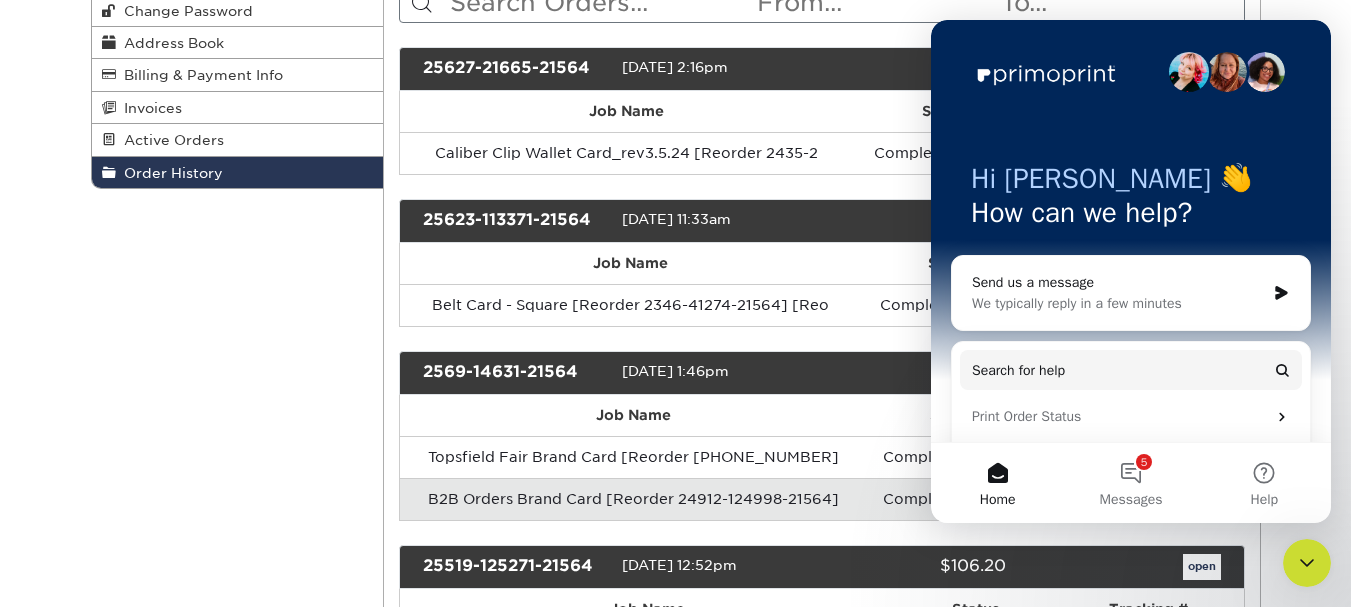 click 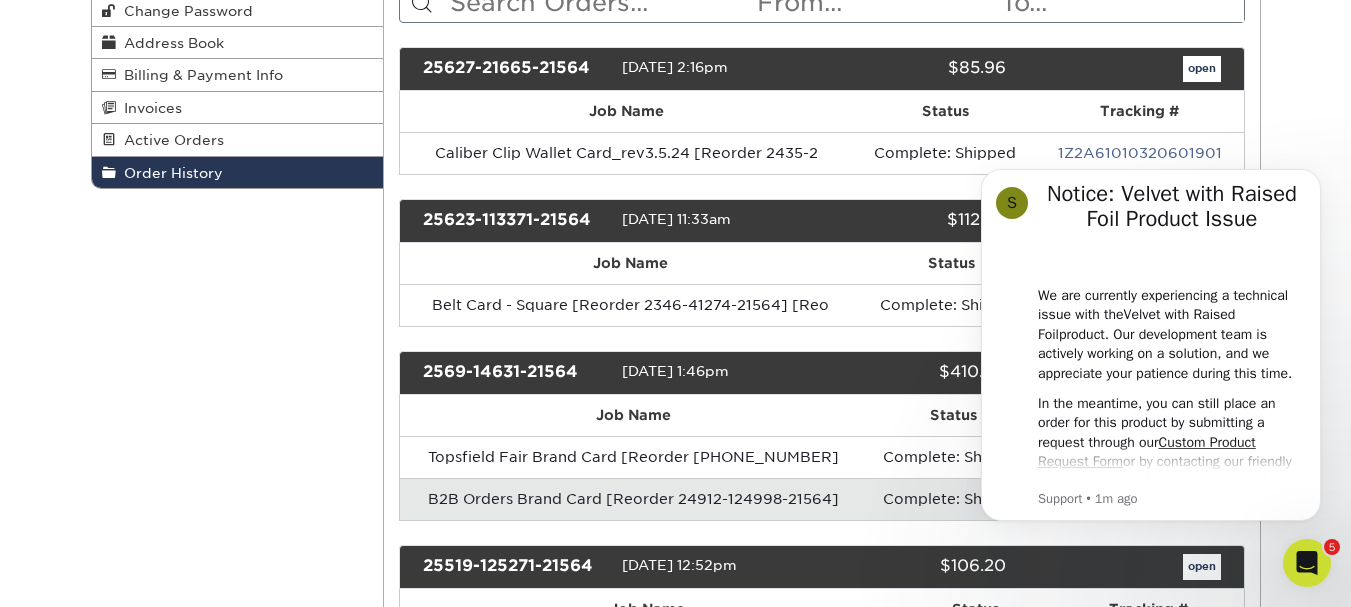 scroll, scrollTop: 0, scrollLeft: 0, axis: both 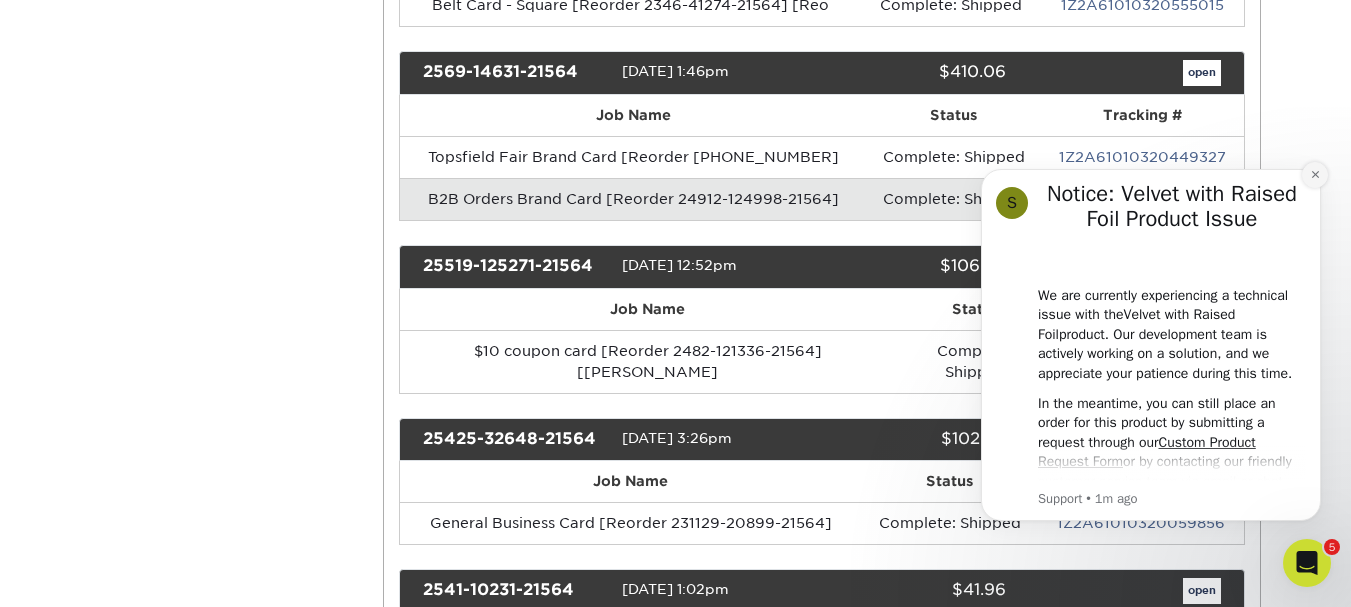 click 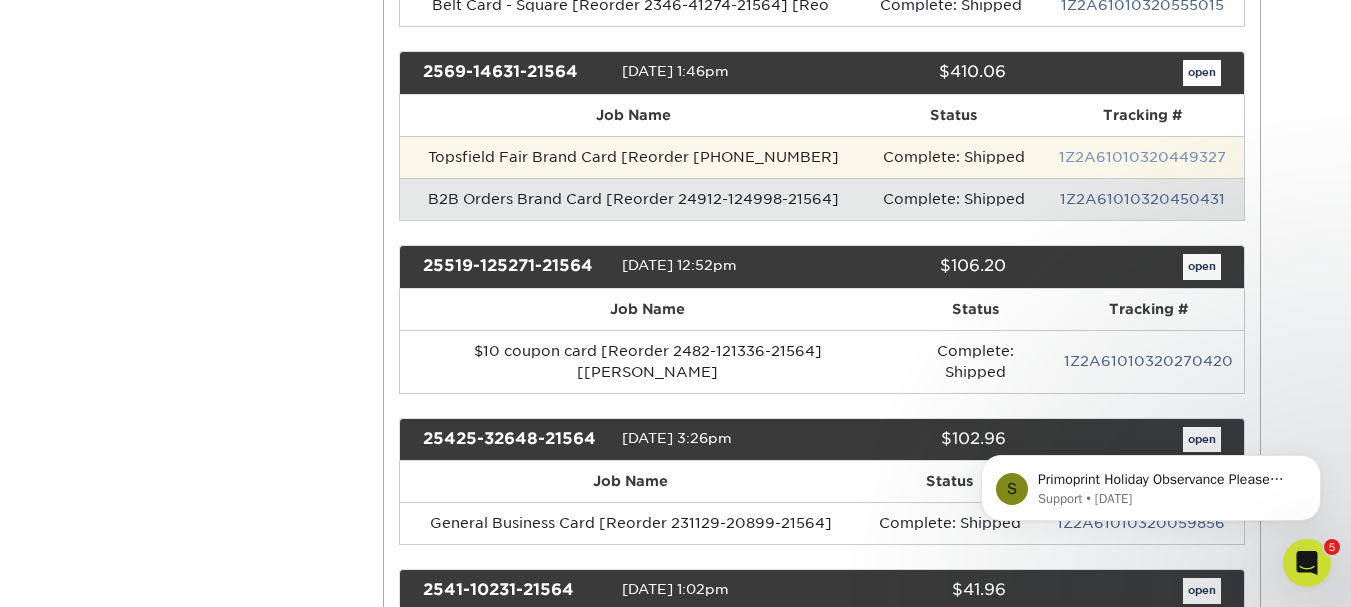 click on "1Z2A61010320449327" at bounding box center [1142, 157] 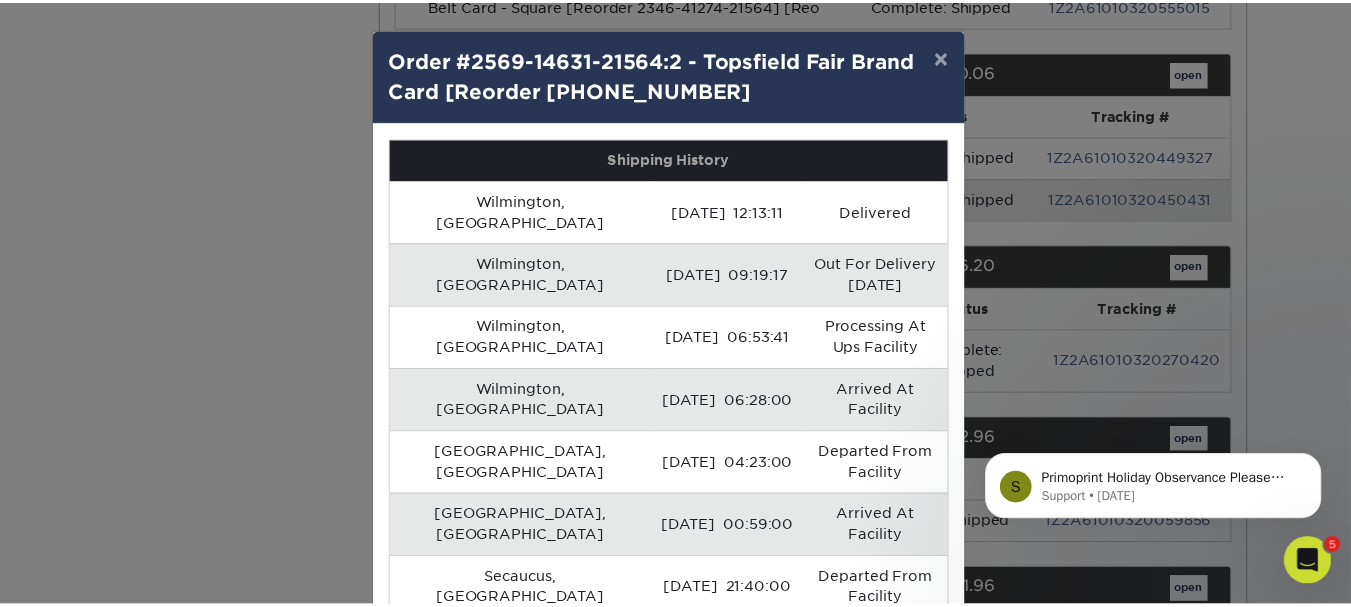 scroll, scrollTop: 25, scrollLeft: 0, axis: vertical 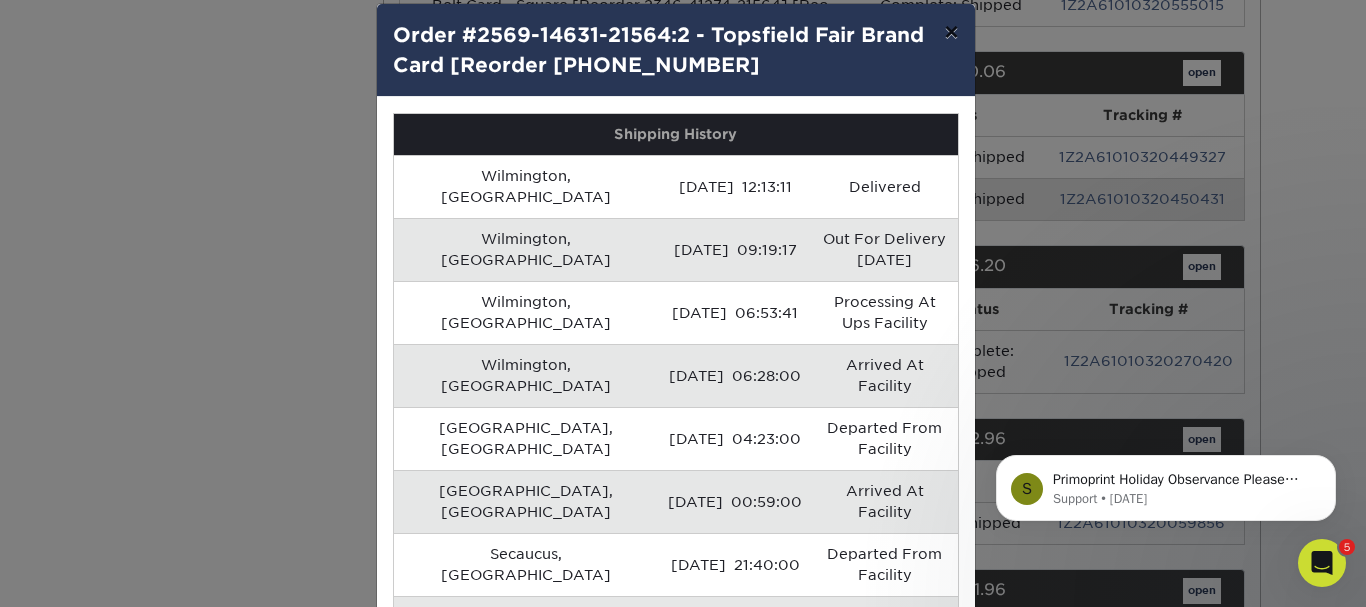 click on "×" at bounding box center [951, 32] 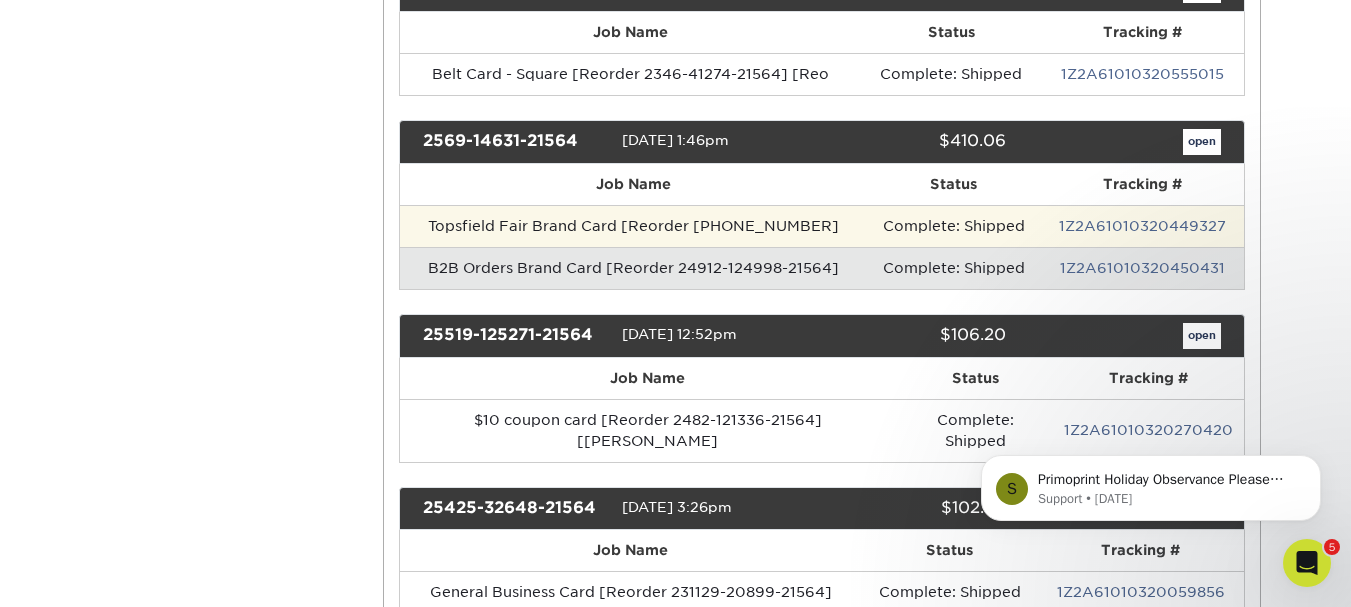 scroll, scrollTop: 500, scrollLeft: 0, axis: vertical 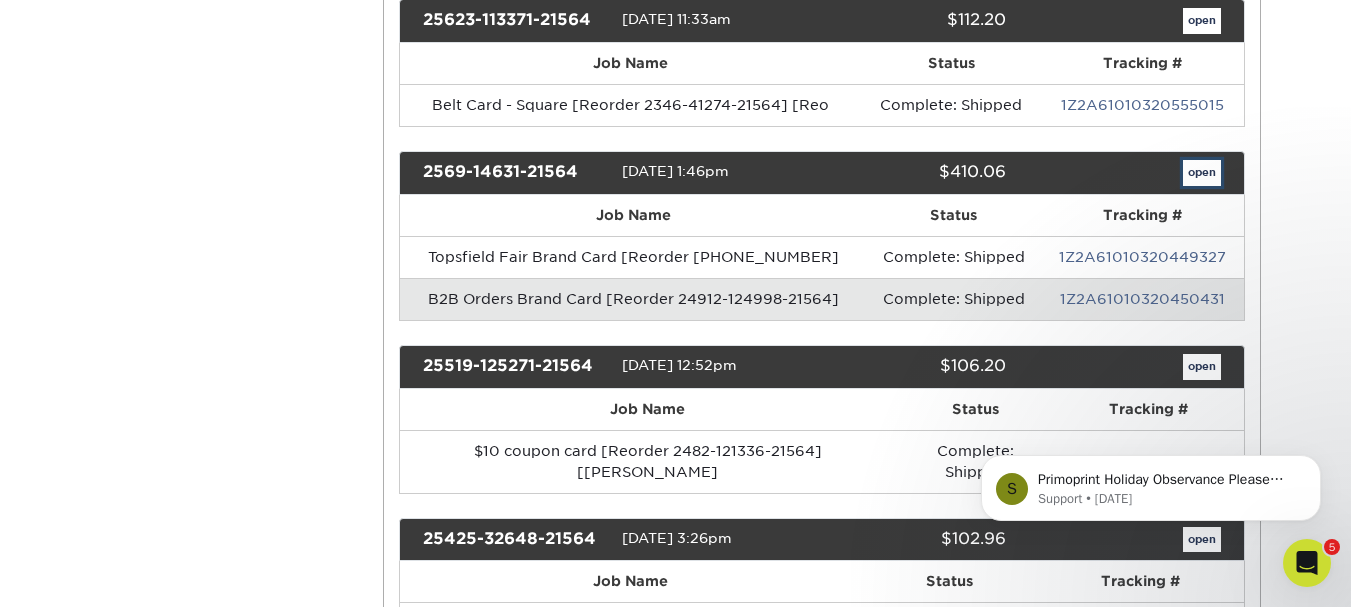 click on "open" at bounding box center (1202, 173) 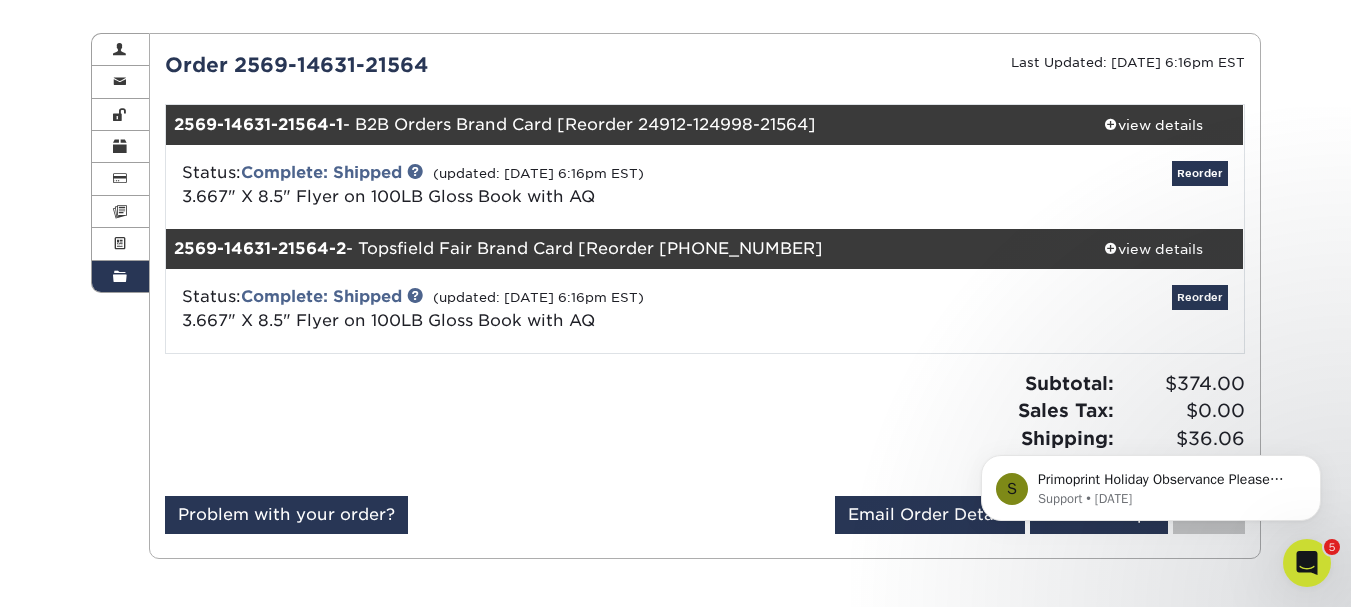 scroll, scrollTop: 100, scrollLeft: 0, axis: vertical 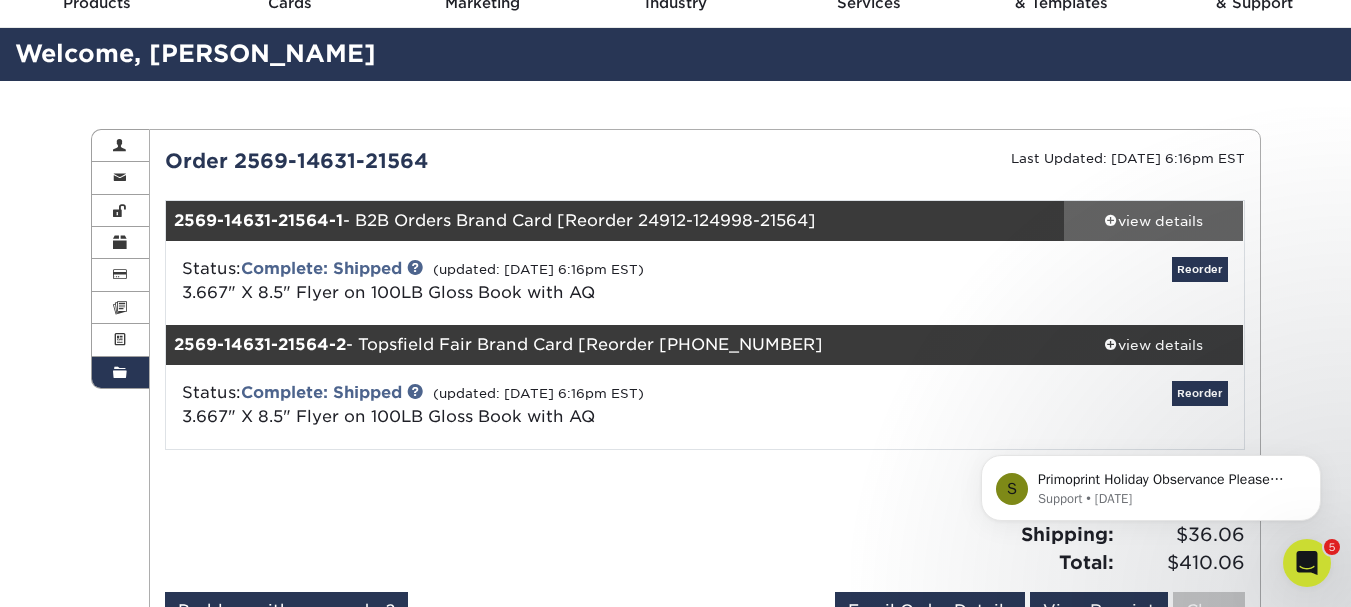 click on "view details" at bounding box center [1154, 221] 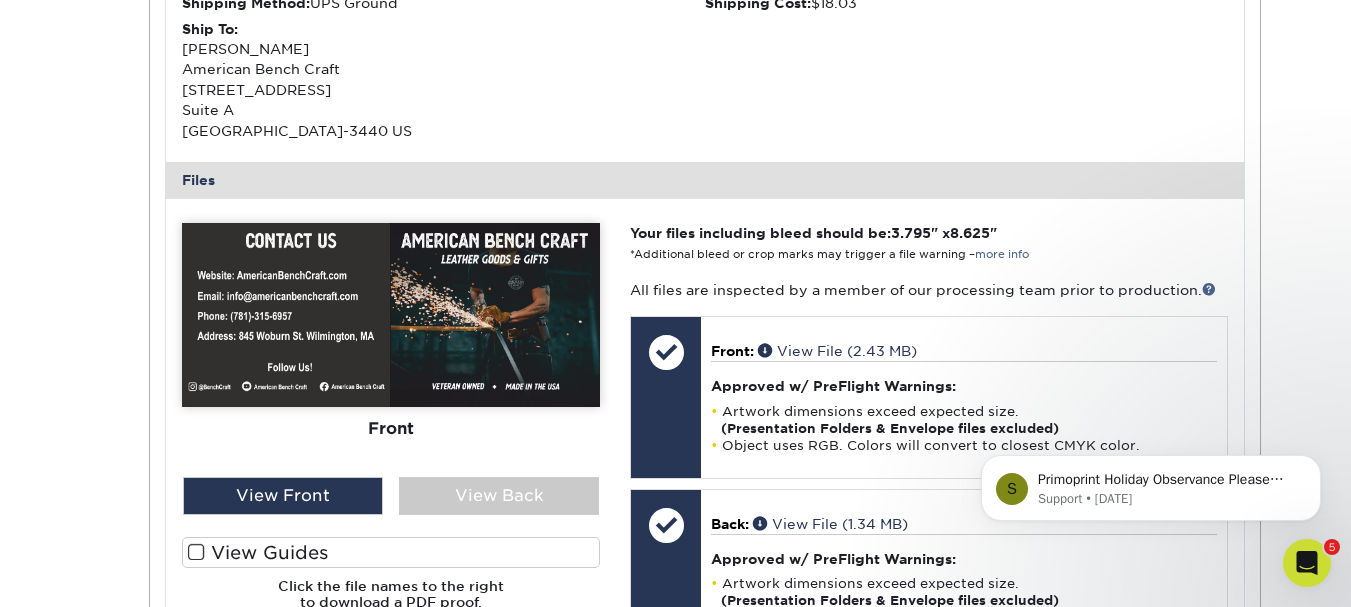 scroll, scrollTop: 700, scrollLeft: 0, axis: vertical 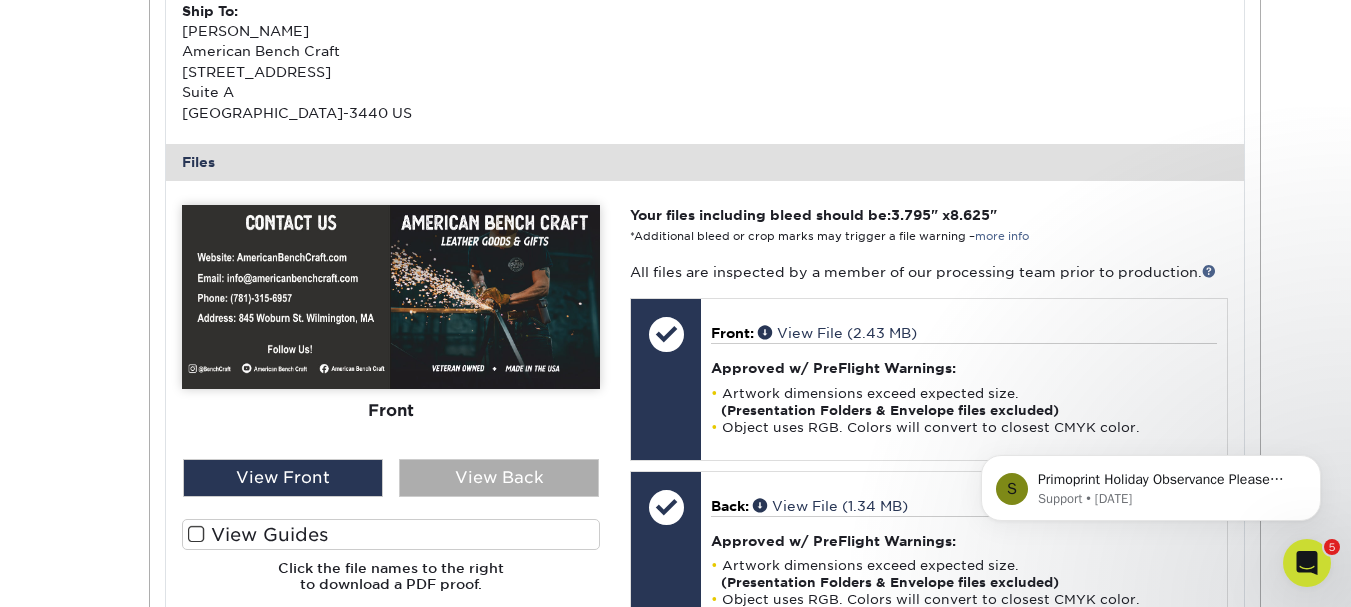 click on "View Back" at bounding box center [499, 478] 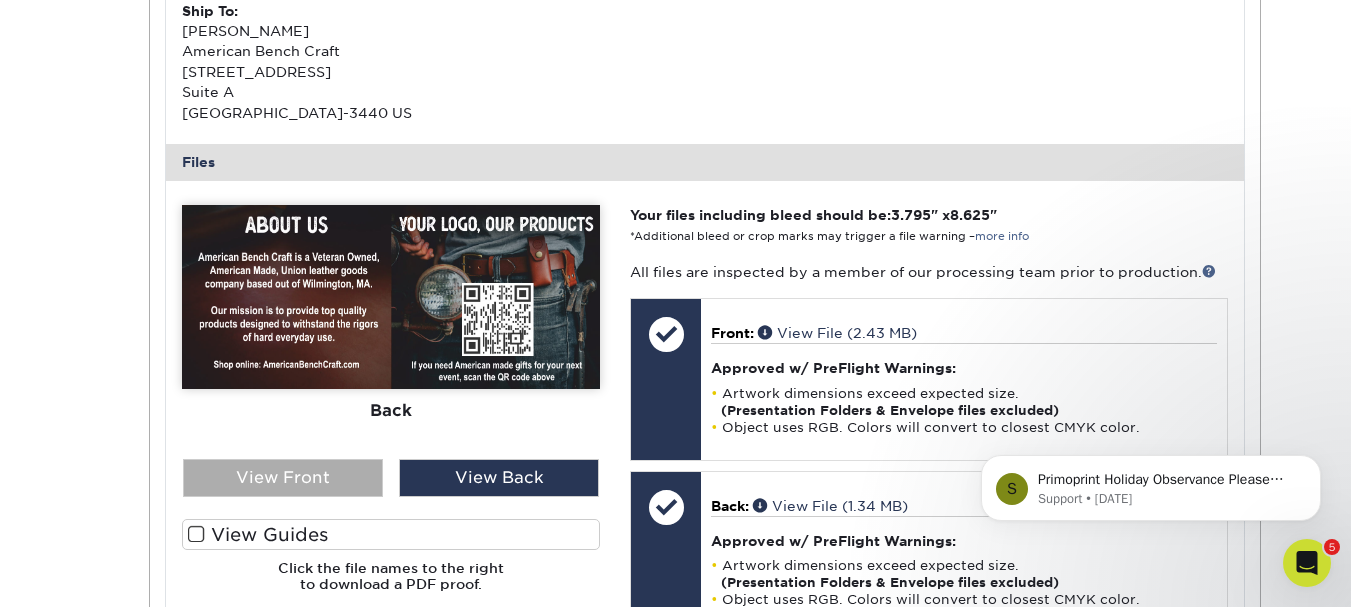 click on "View Front" at bounding box center [283, 478] 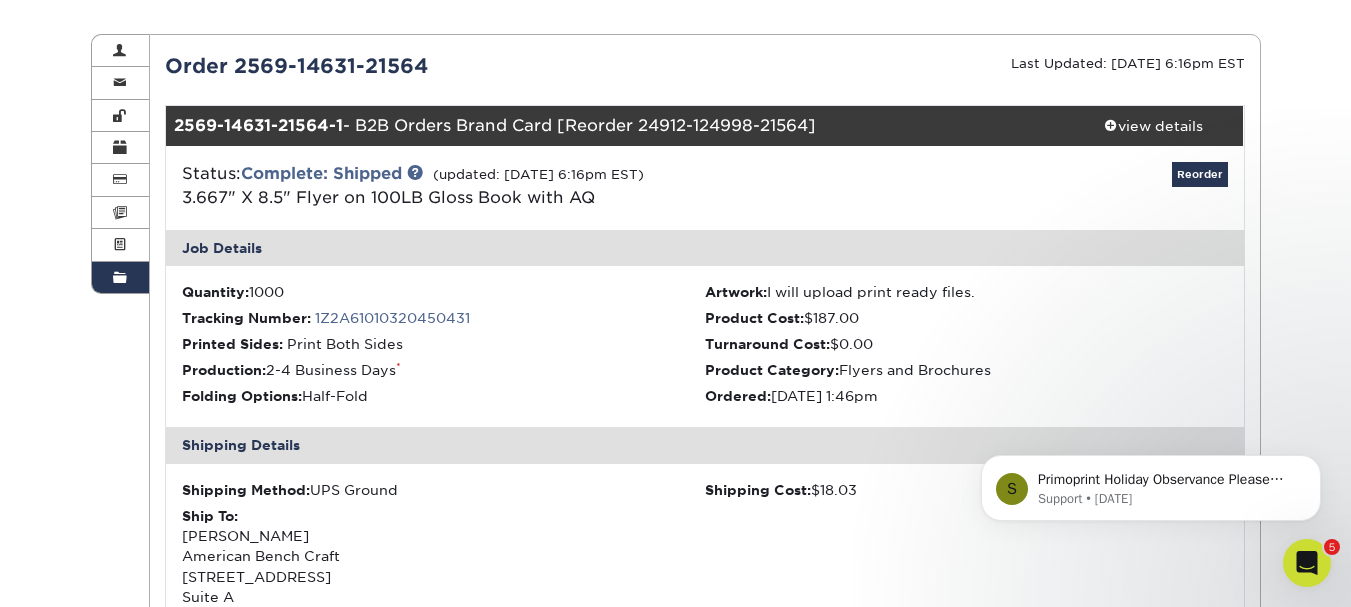 scroll, scrollTop: 100, scrollLeft: 0, axis: vertical 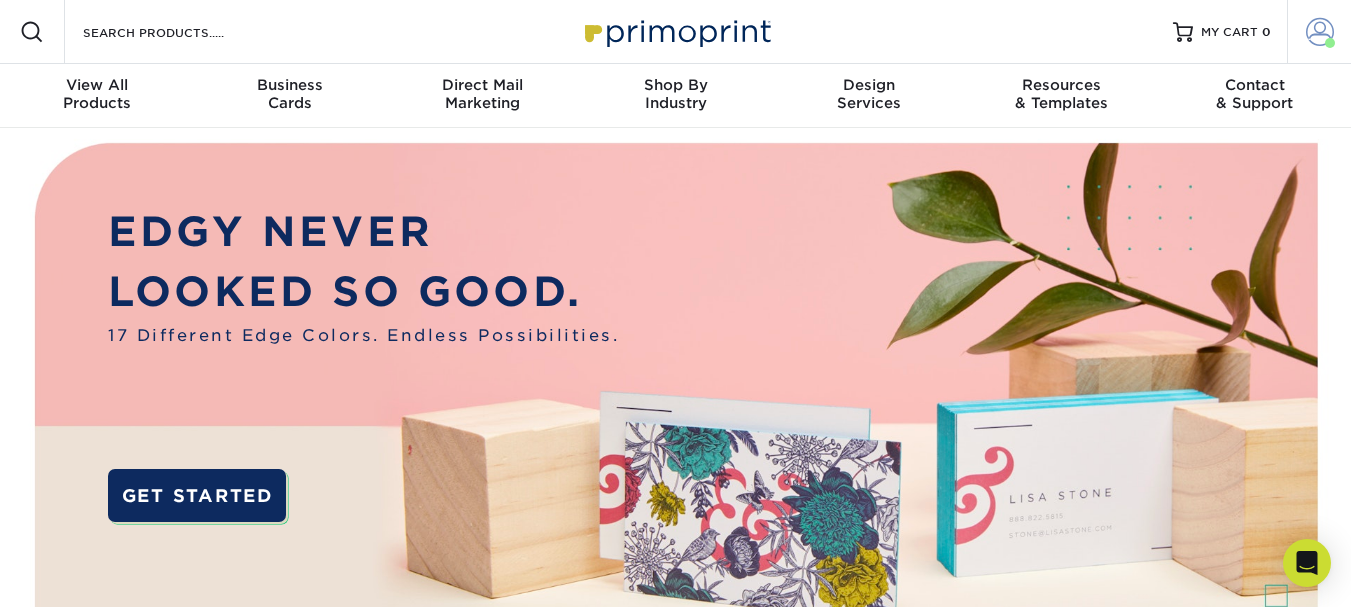 click at bounding box center [1320, 32] 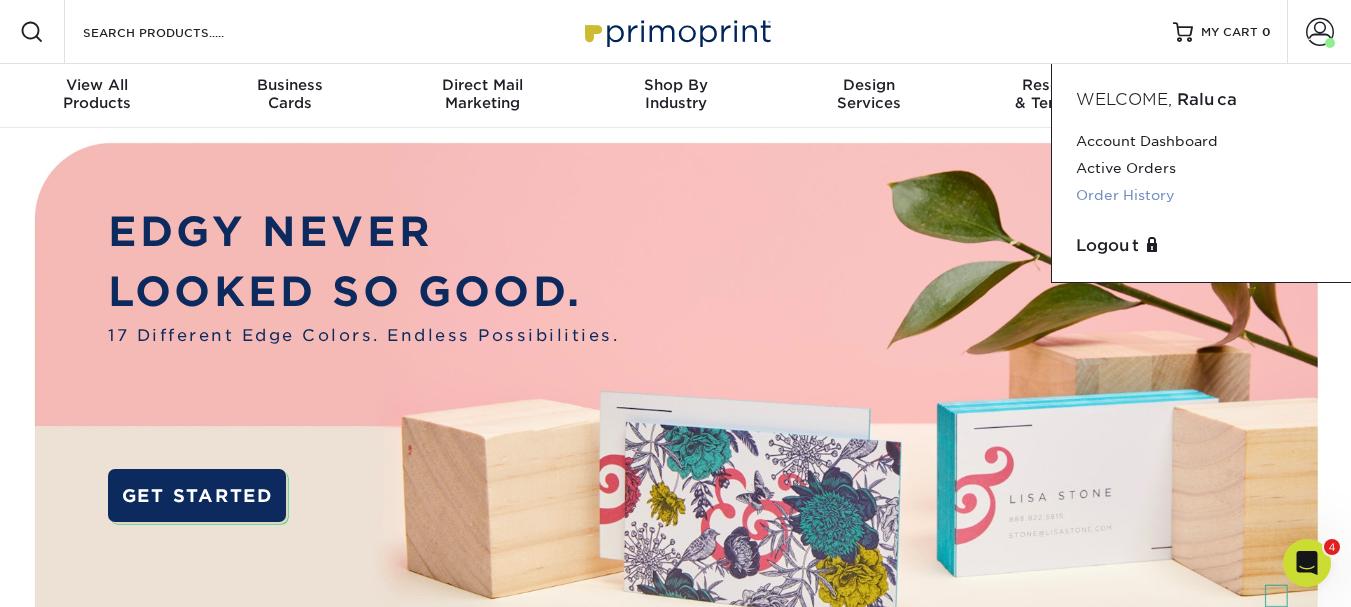 scroll, scrollTop: 0, scrollLeft: 0, axis: both 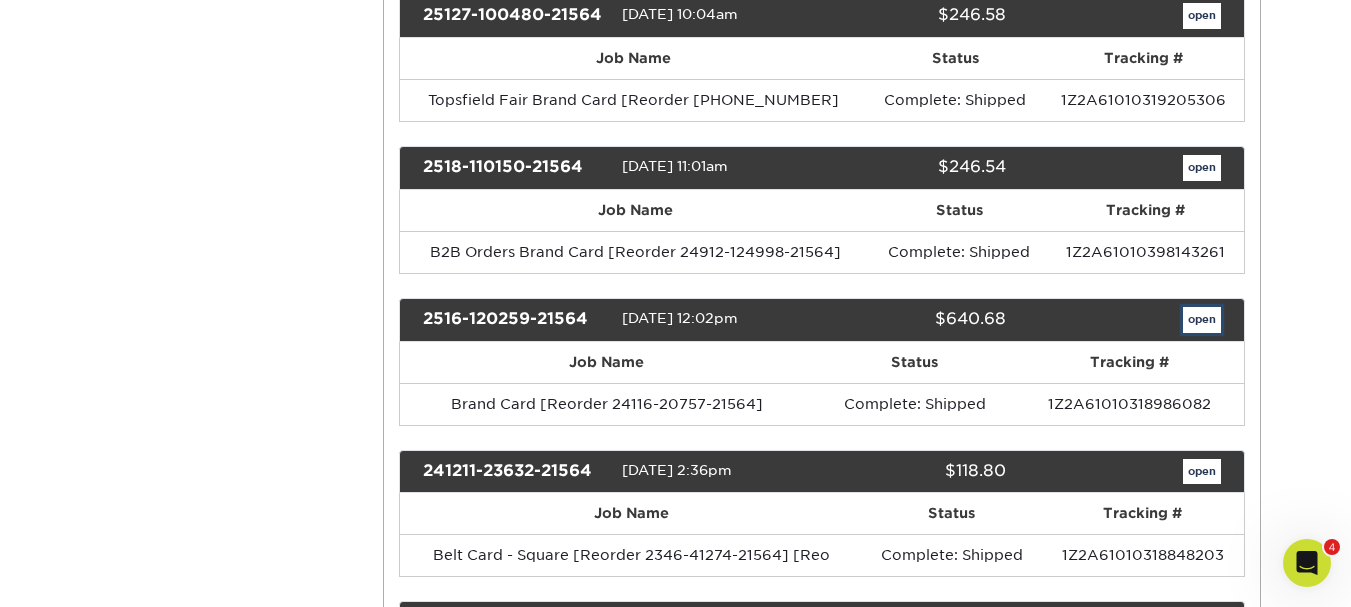 click on "open" at bounding box center [1202, 320] 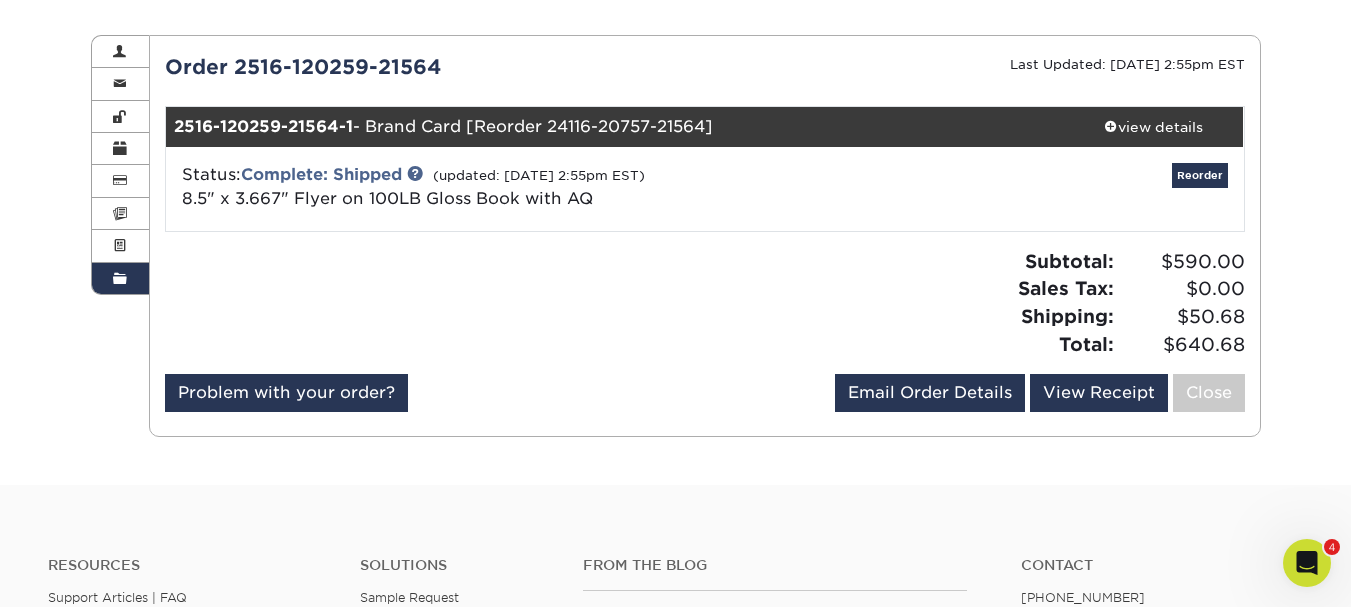 scroll, scrollTop: 100, scrollLeft: 0, axis: vertical 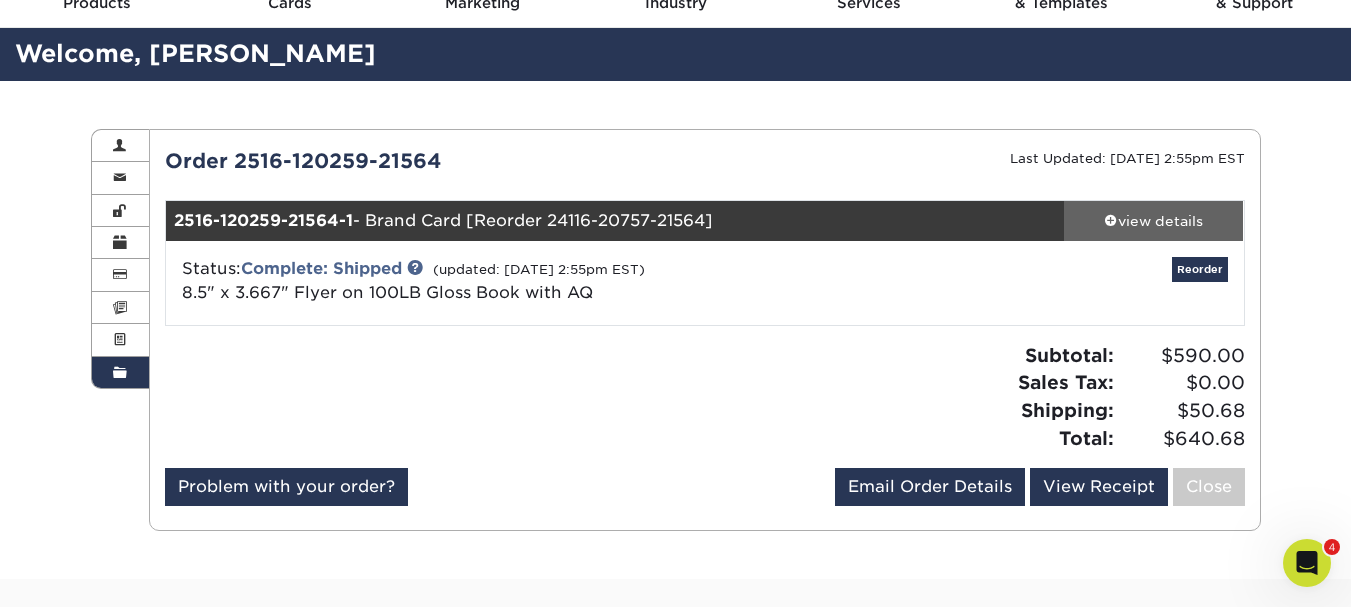 click on "view details" at bounding box center [1154, 221] 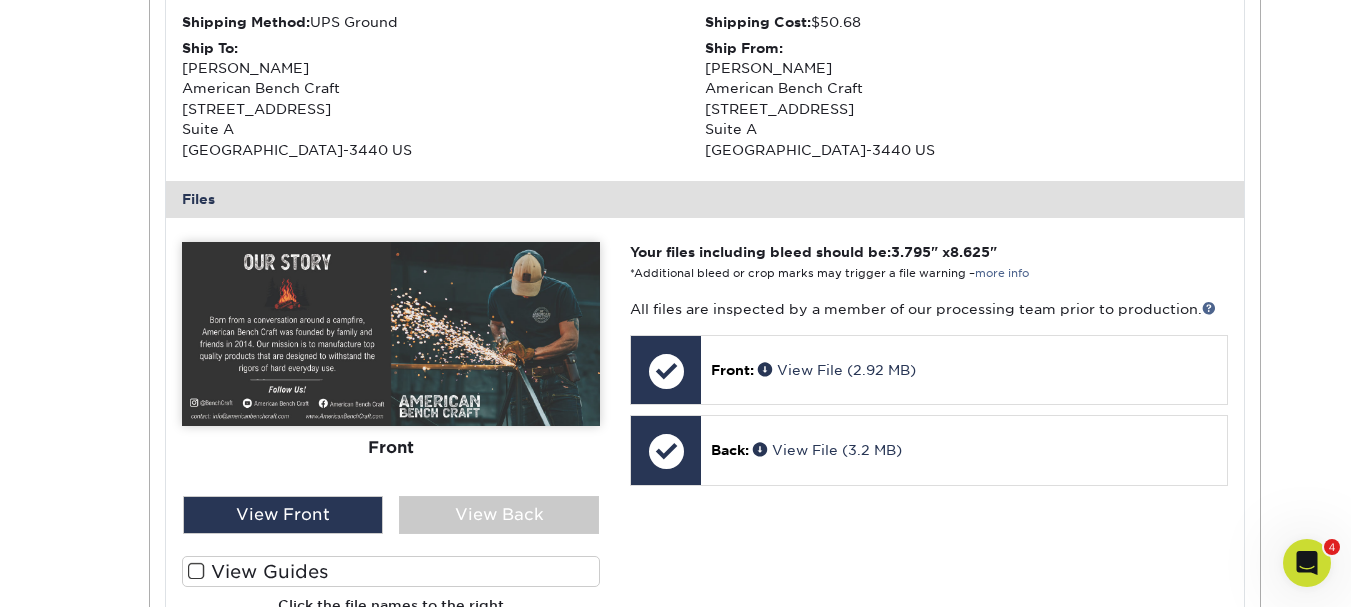scroll, scrollTop: 700, scrollLeft: 0, axis: vertical 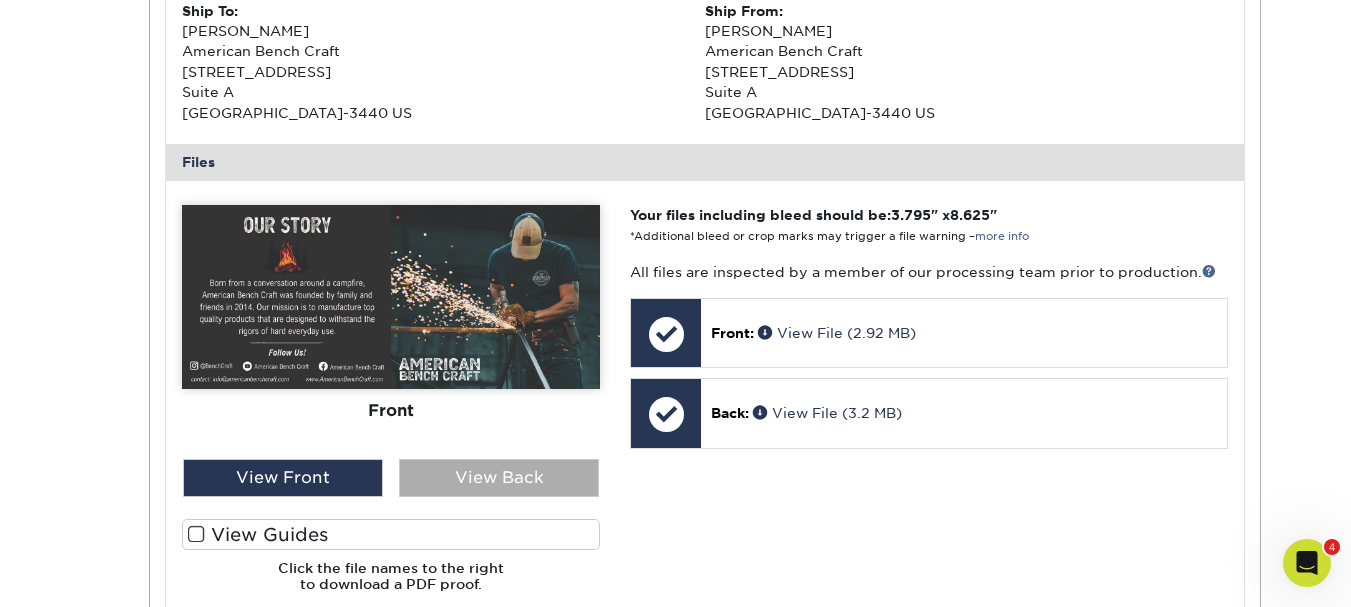 click on "View Back" at bounding box center (499, 478) 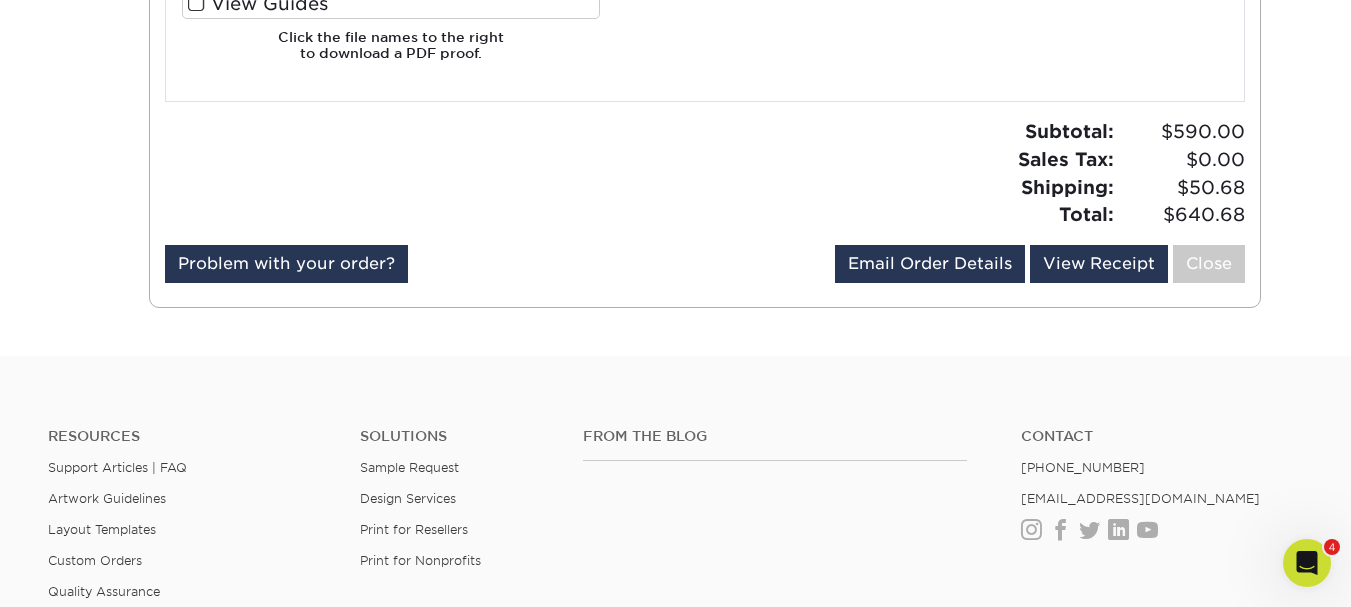 scroll, scrollTop: 1265, scrollLeft: 0, axis: vertical 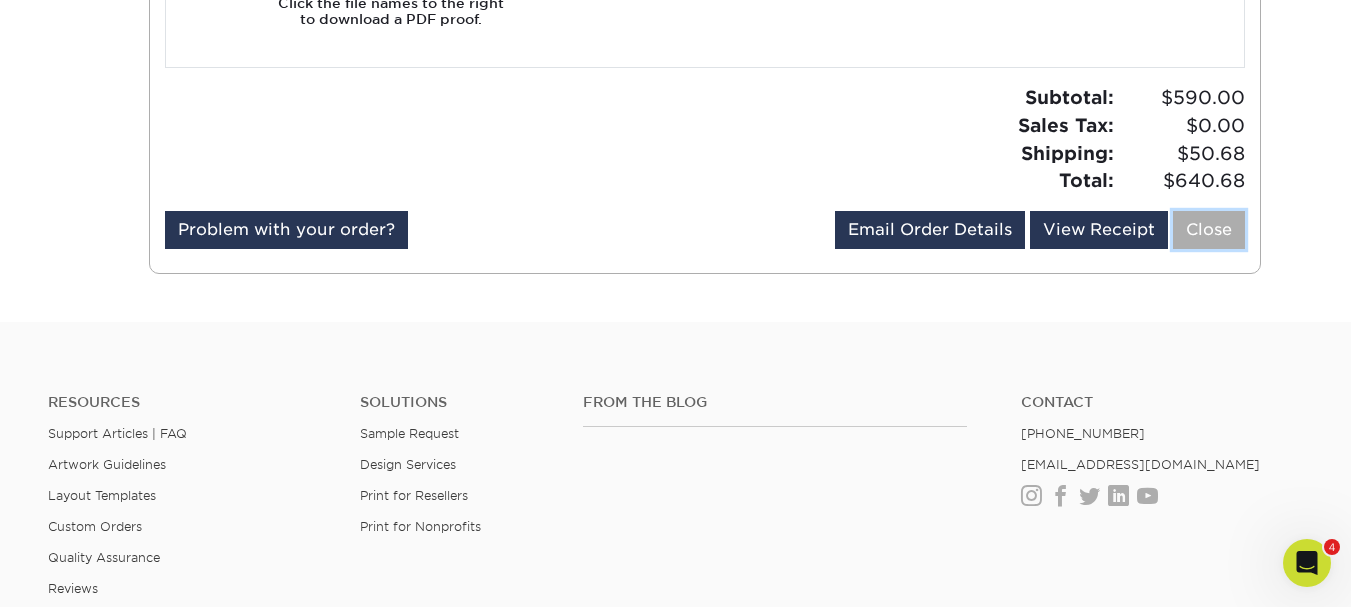 click on "Close" at bounding box center (1209, 230) 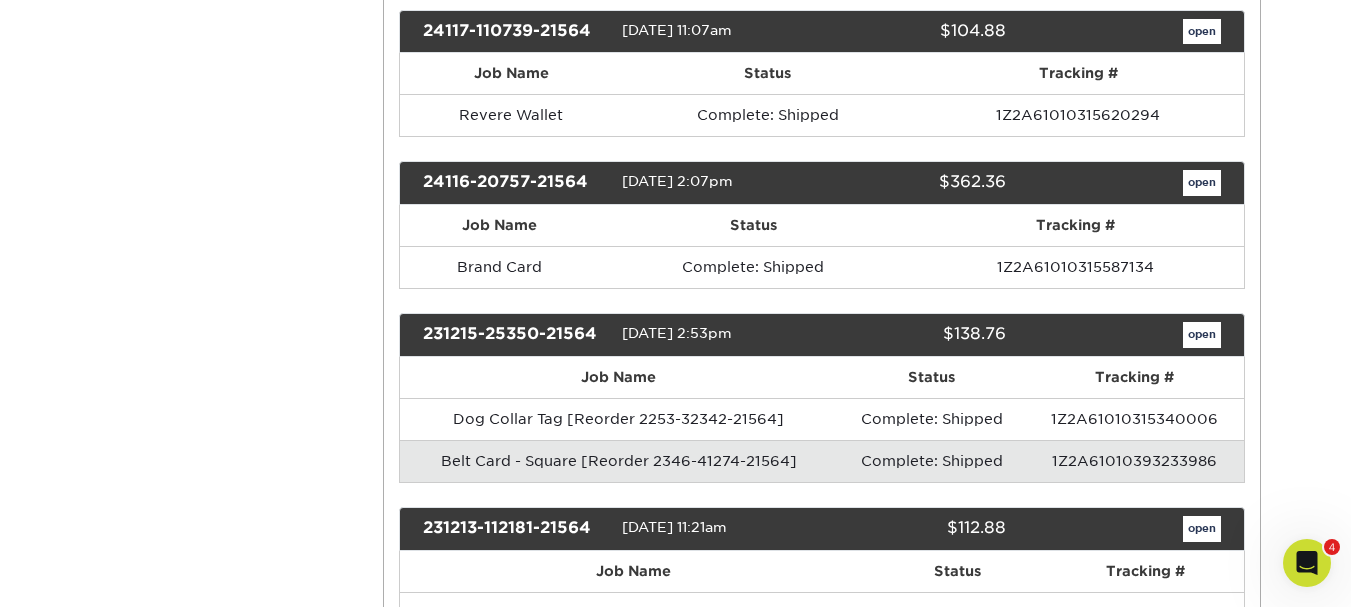 scroll, scrollTop: 5600, scrollLeft: 0, axis: vertical 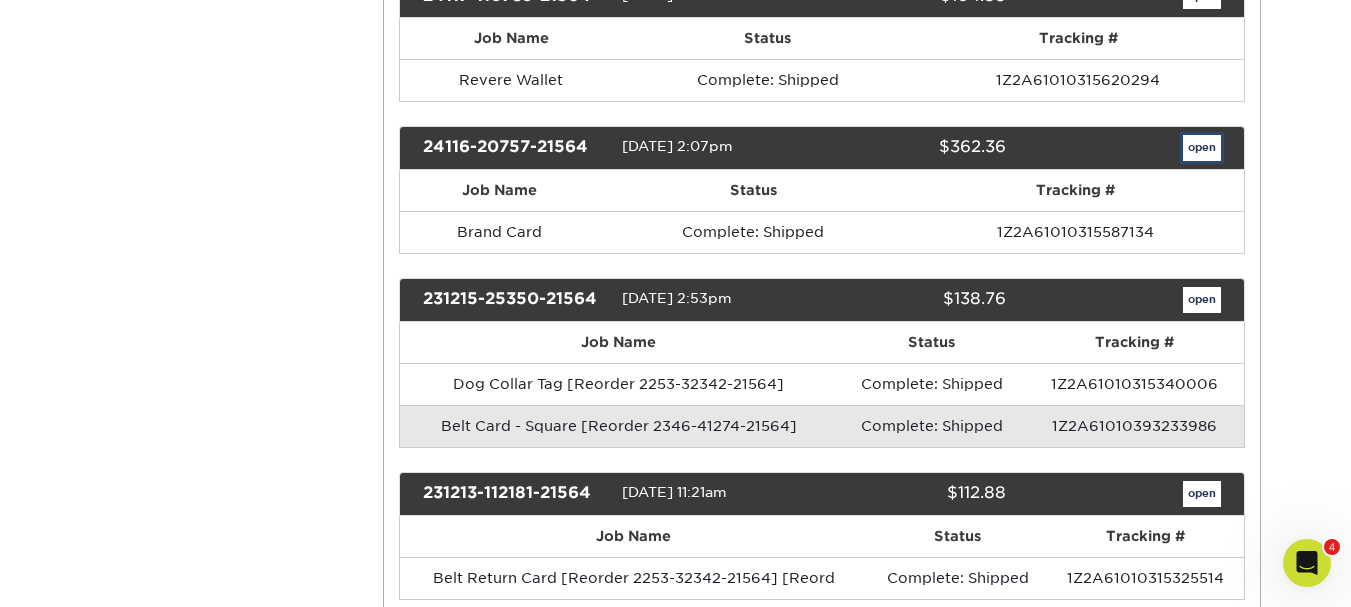 click on "open" at bounding box center [1202, 148] 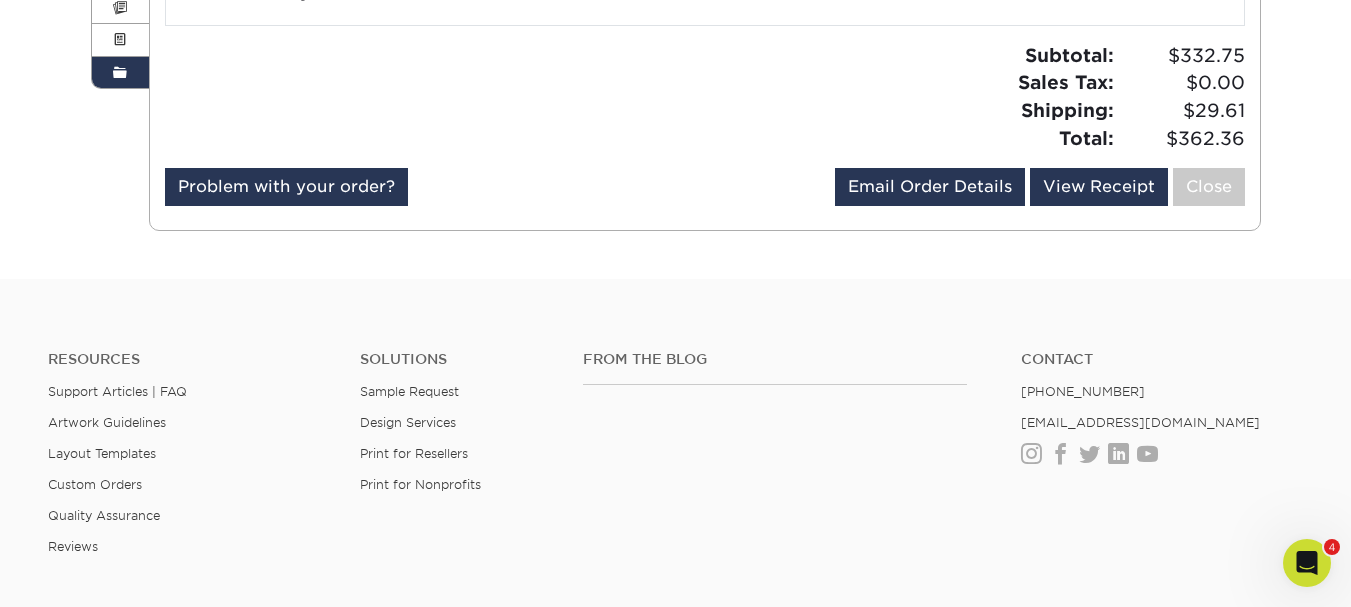 scroll, scrollTop: 100, scrollLeft: 0, axis: vertical 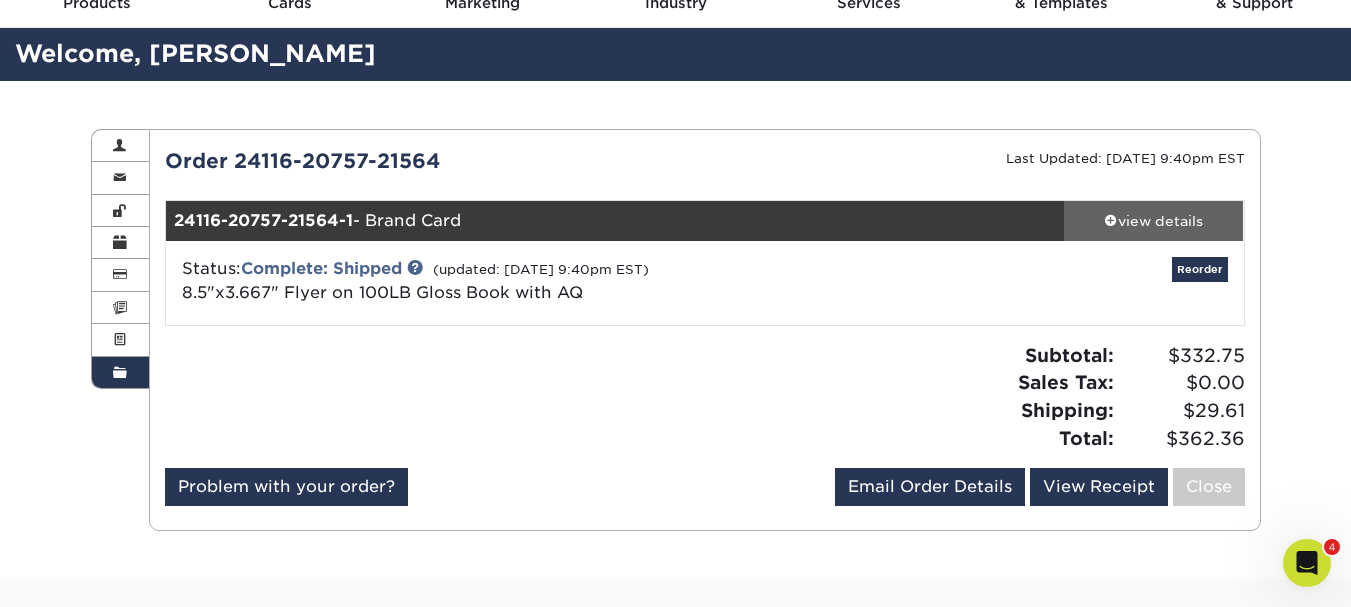 click on "view details" at bounding box center [1154, 221] 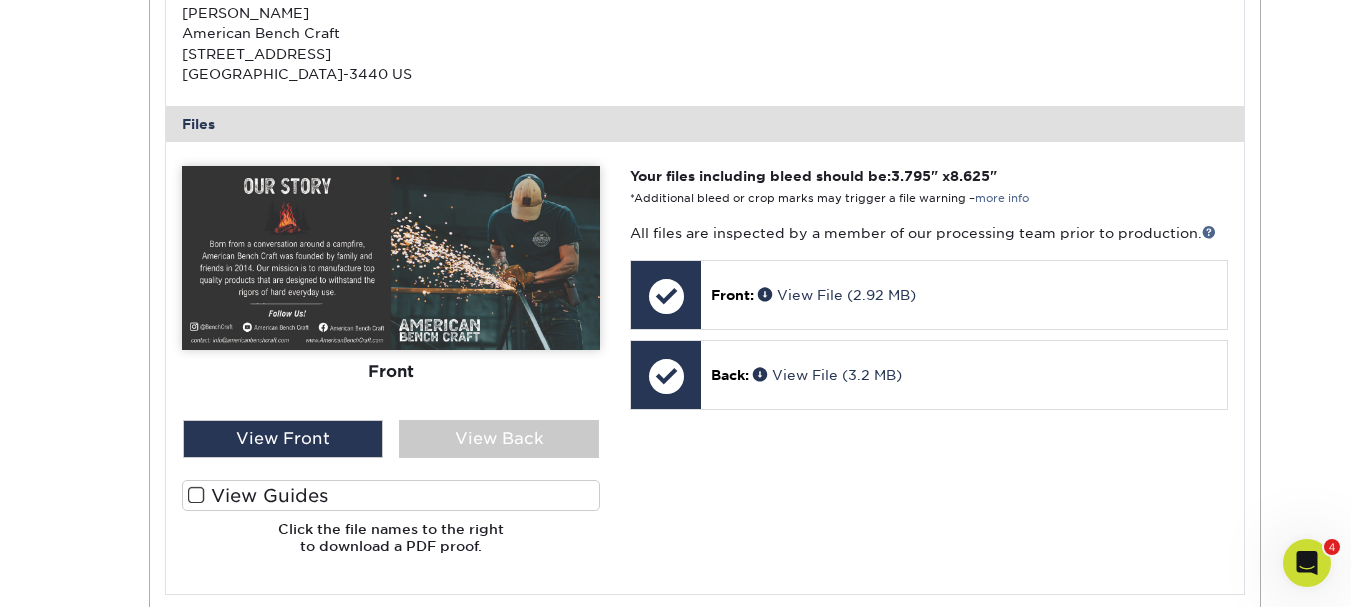 scroll, scrollTop: 800, scrollLeft: 0, axis: vertical 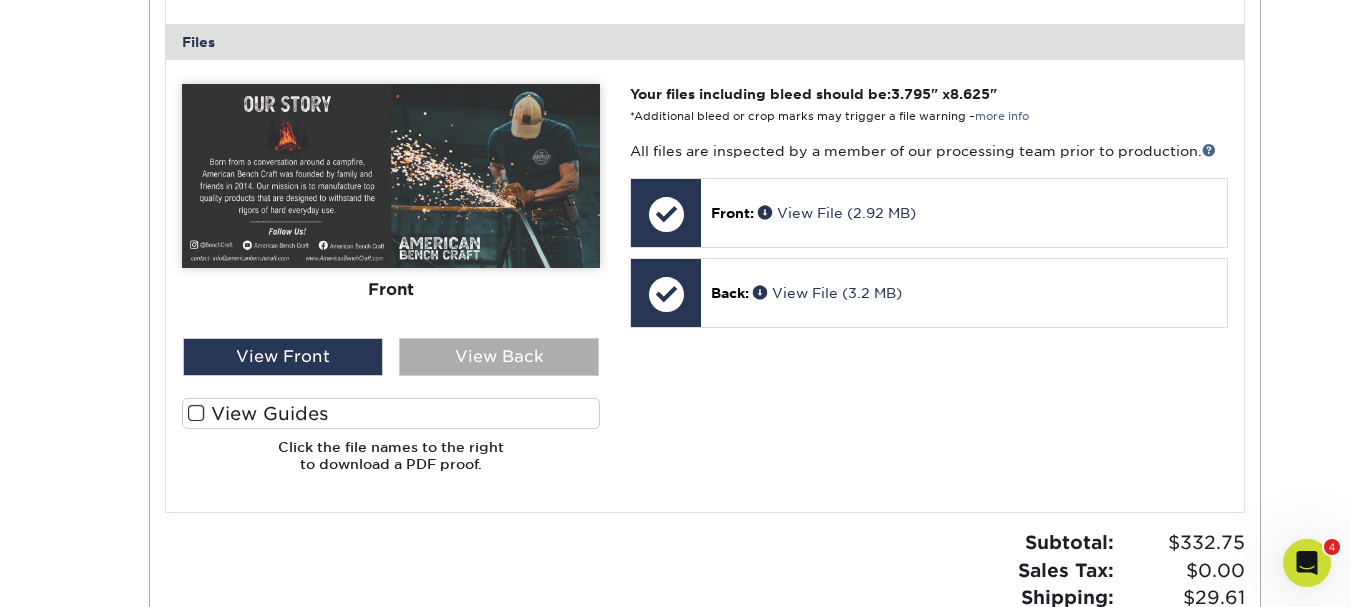 click on "View Back" at bounding box center [499, 357] 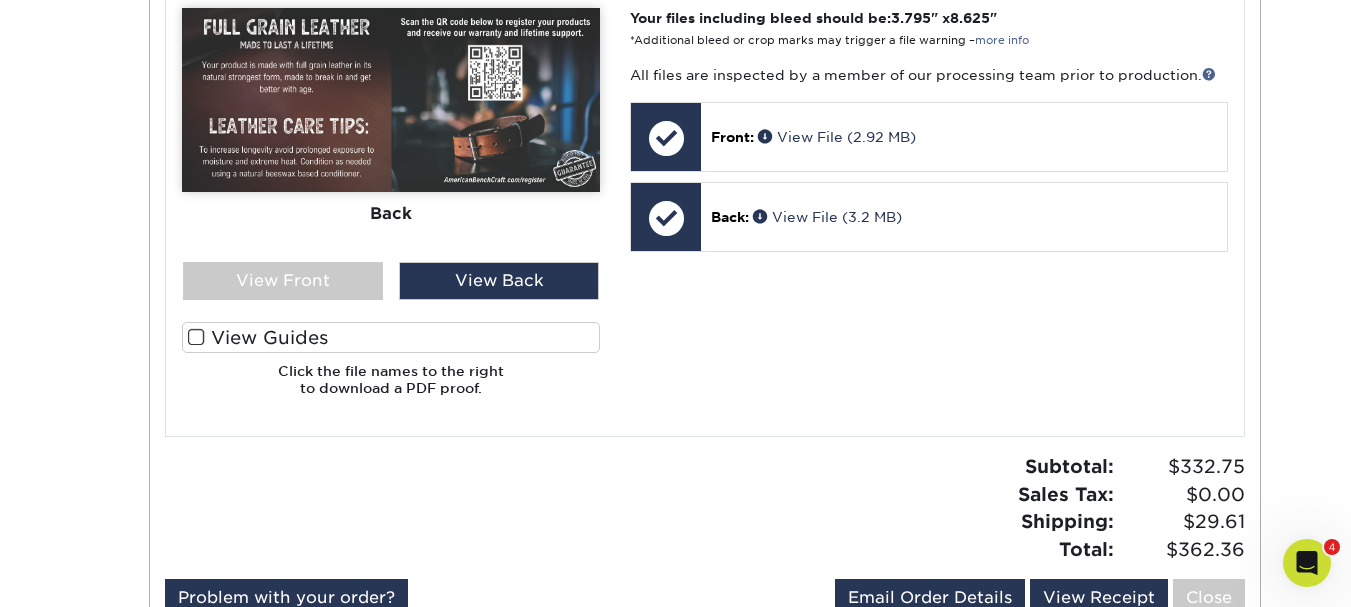 scroll, scrollTop: 1100, scrollLeft: 0, axis: vertical 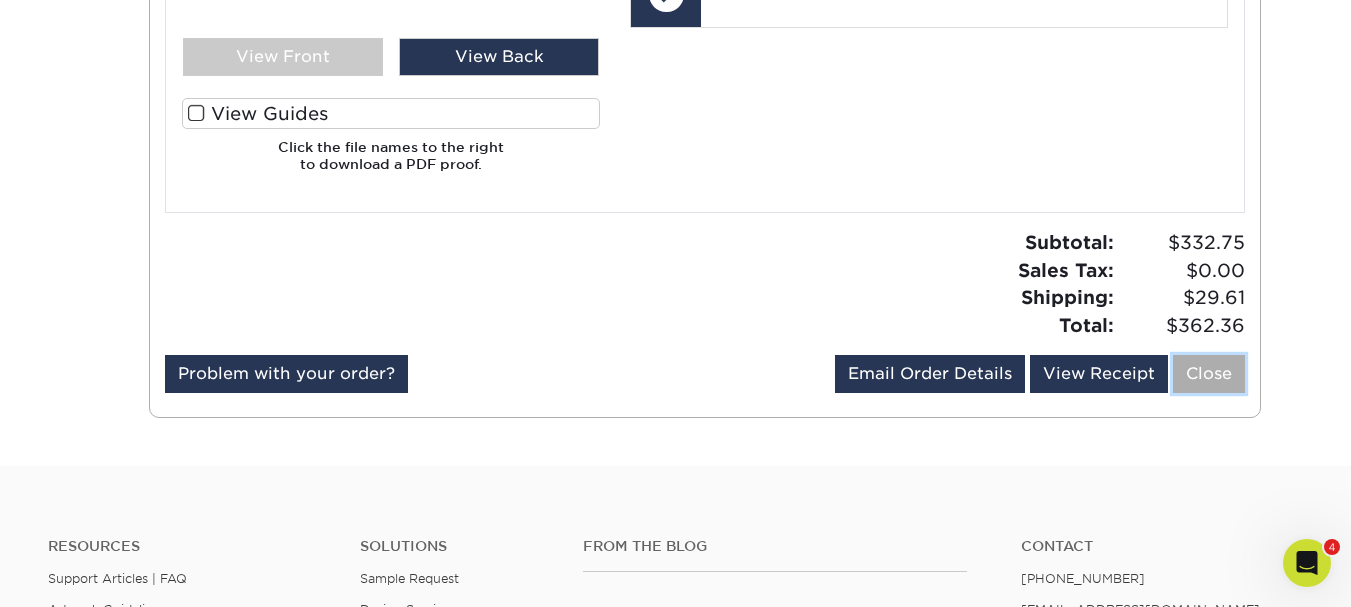 click on "Close" at bounding box center (1209, 374) 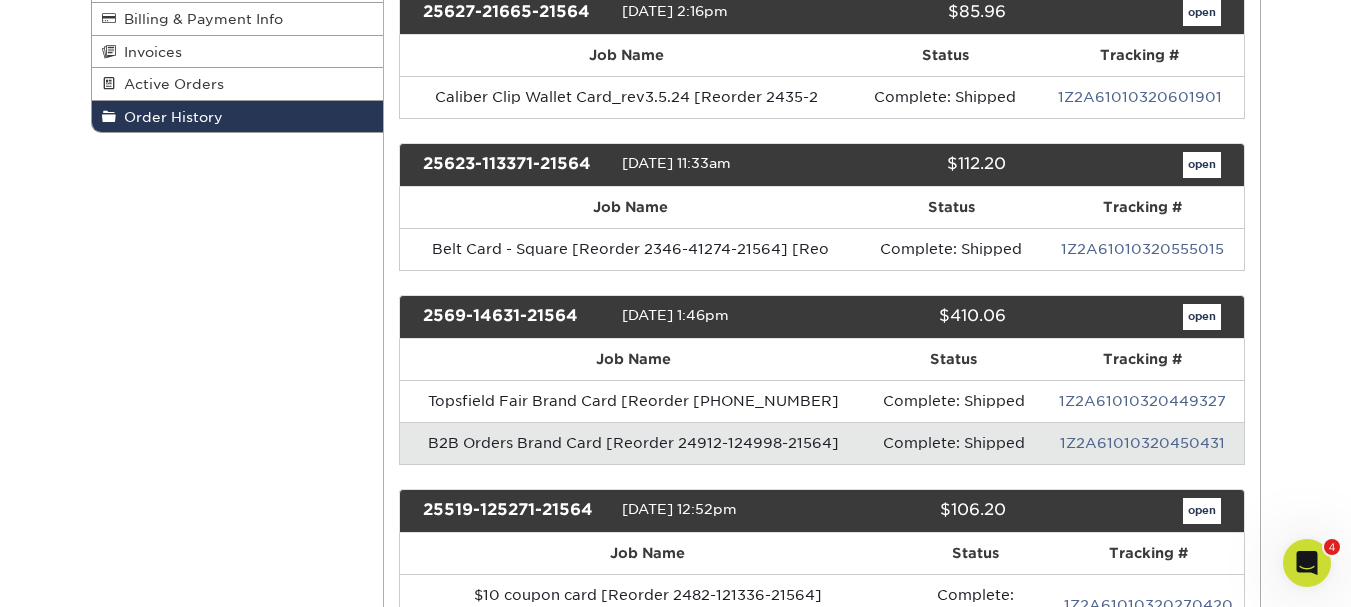 scroll, scrollTop: 400, scrollLeft: 0, axis: vertical 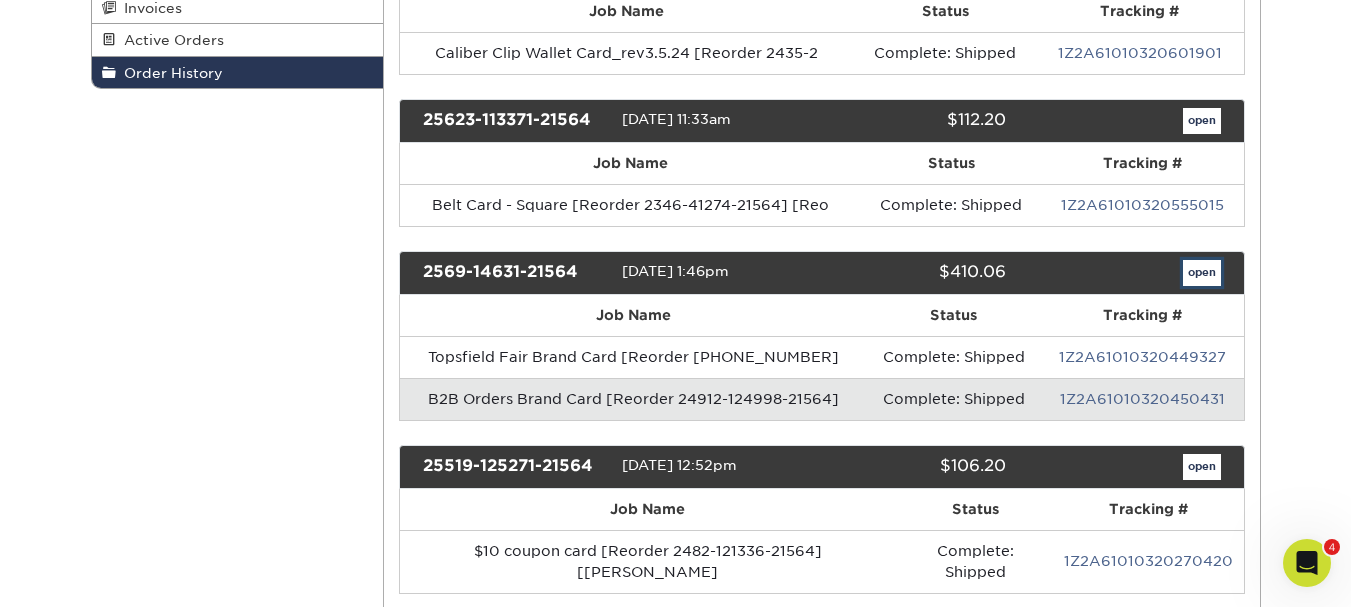 click on "open" at bounding box center (1202, 273) 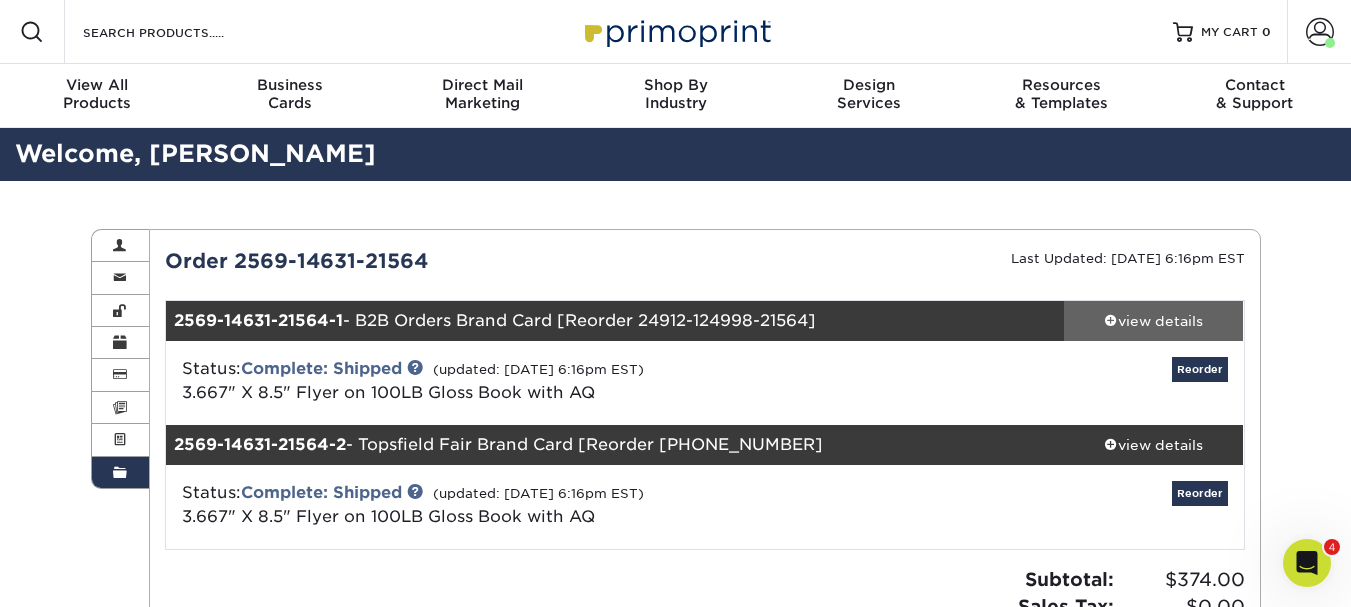 click on "view details" at bounding box center [1154, 321] 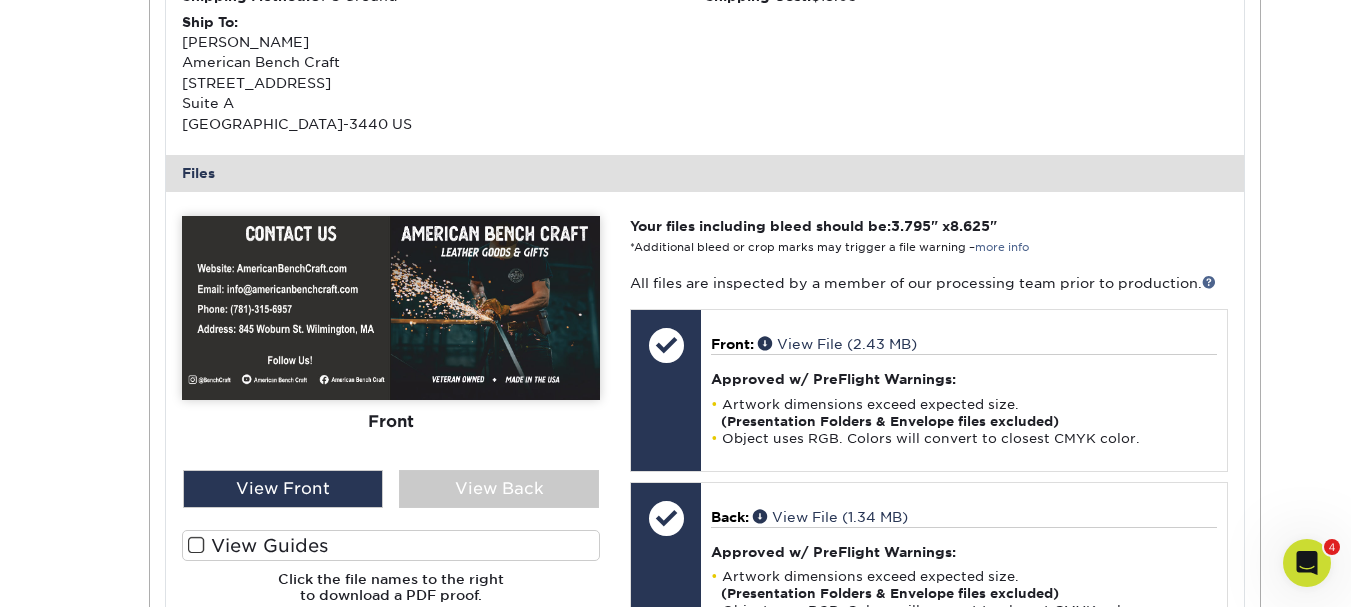 scroll, scrollTop: 700, scrollLeft: 0, axis: vertical 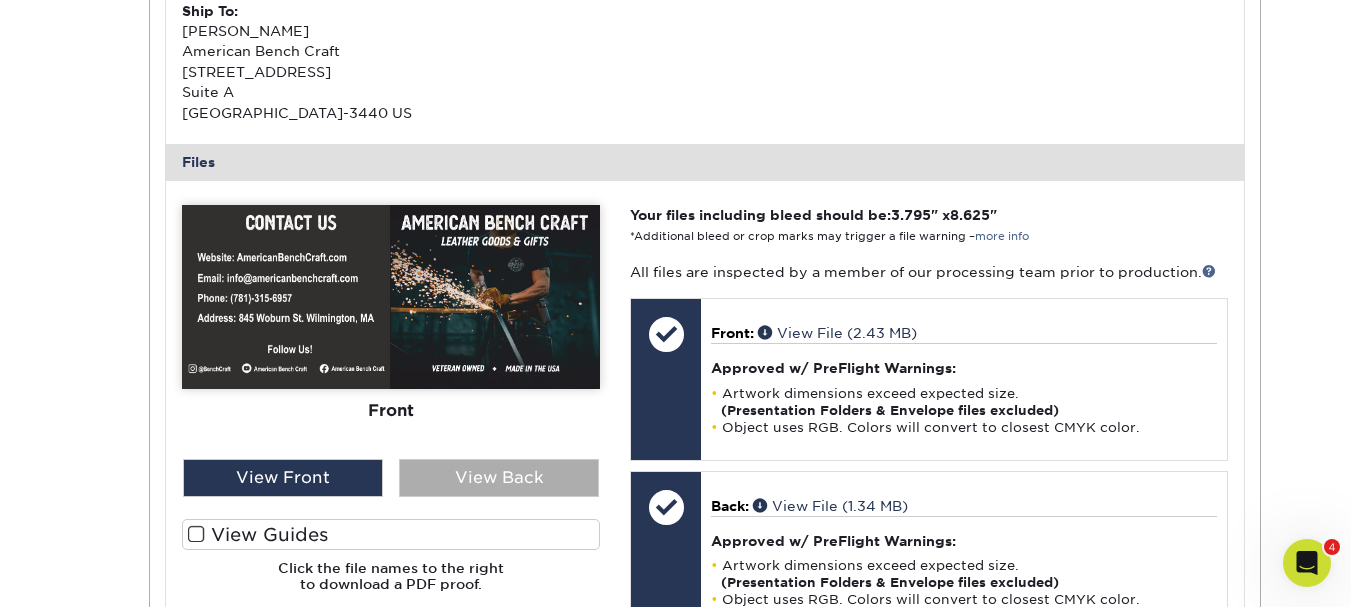 click on "View Back" at bounding box center (499, 478) 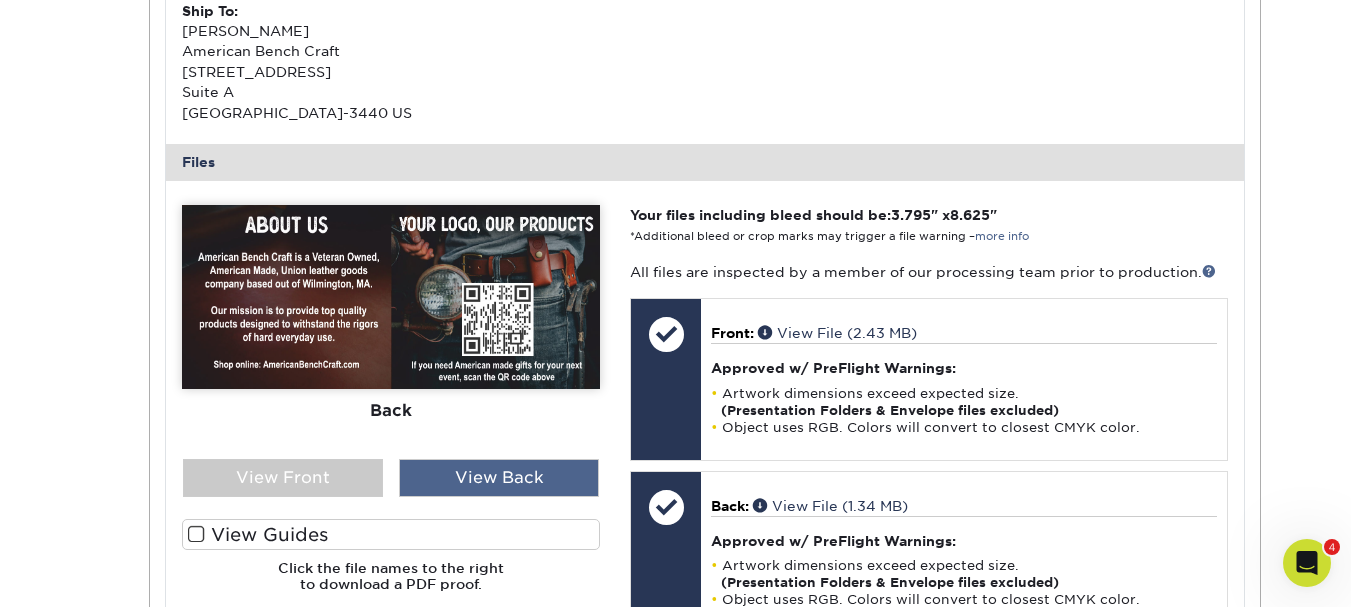 click on "View Back" at bounding box center [499, 478] 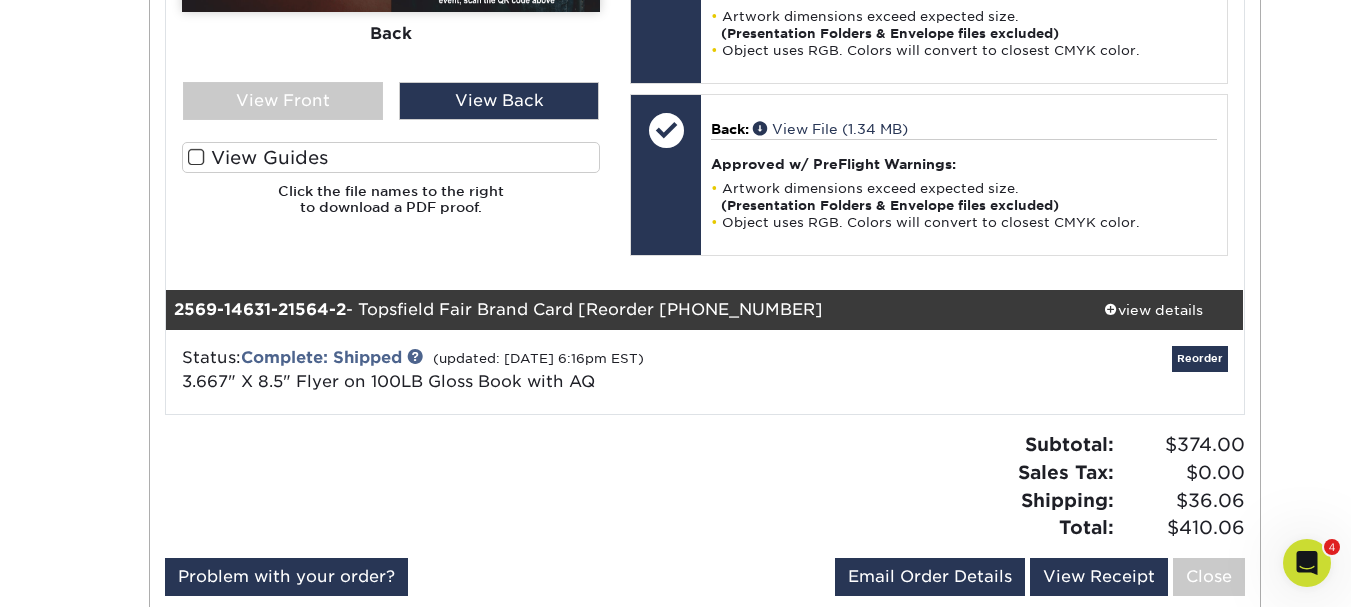 scroll, scrollTop: 1100, scrollLeft: 0, axis: vertical 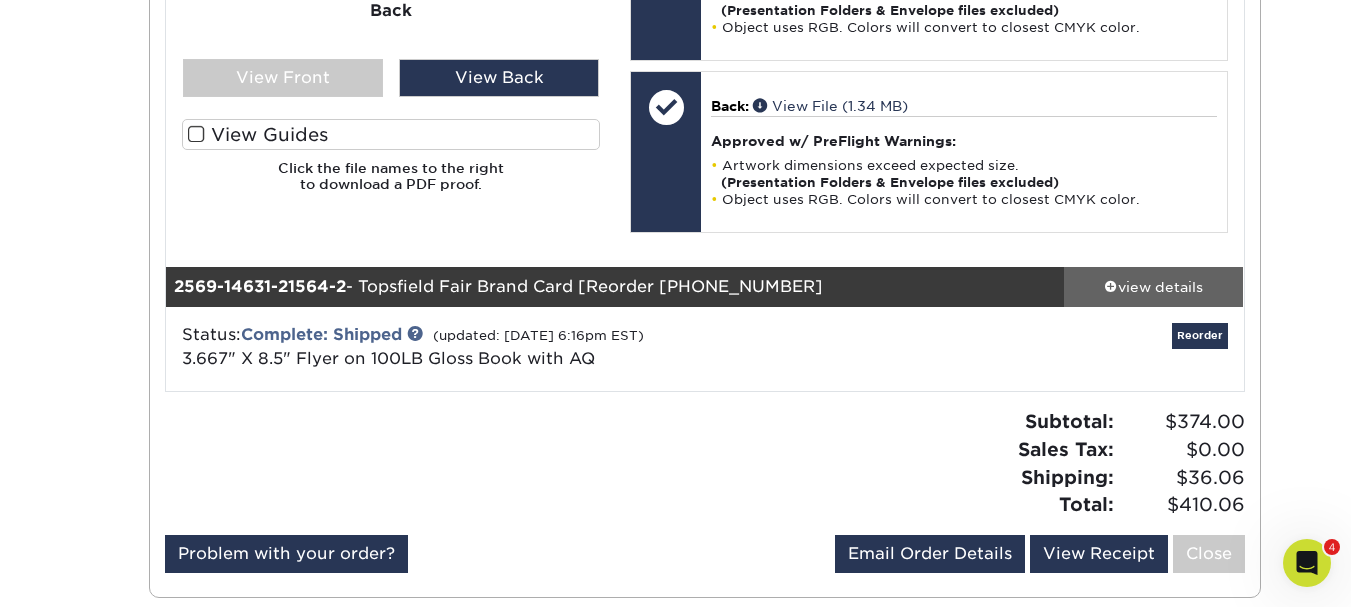 click on "view details" at bounding box center [1154, 287] 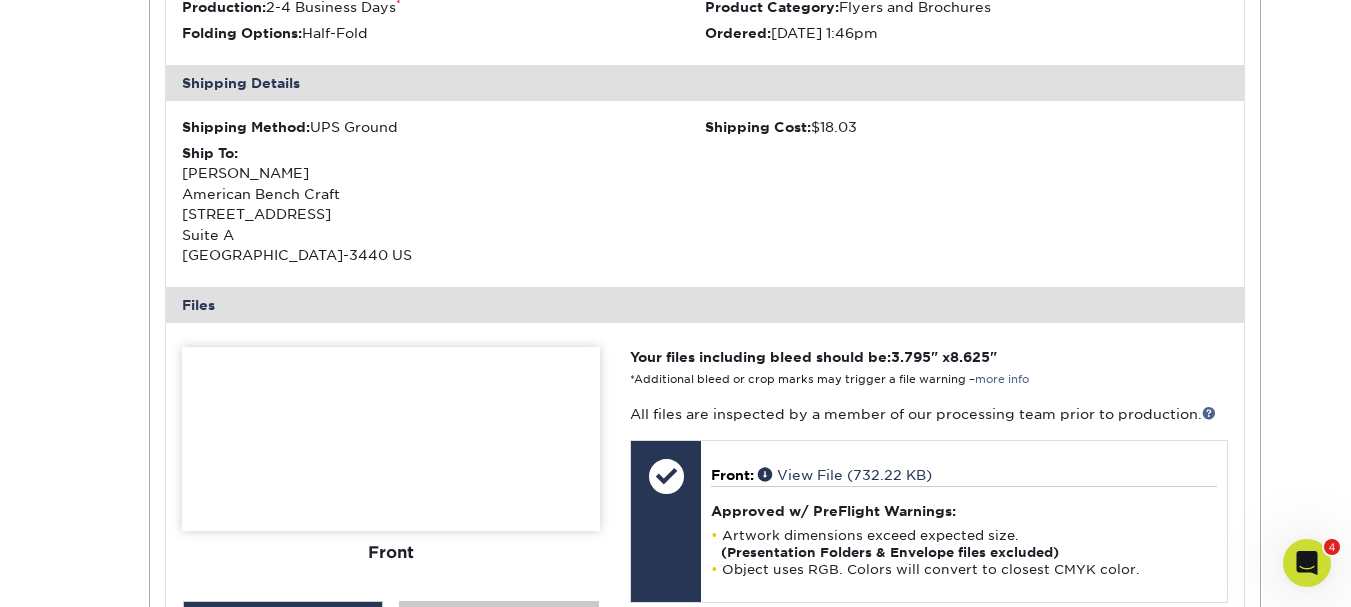scroll, scrollTop: 1700, scrollLeft: 0, axis: vertical 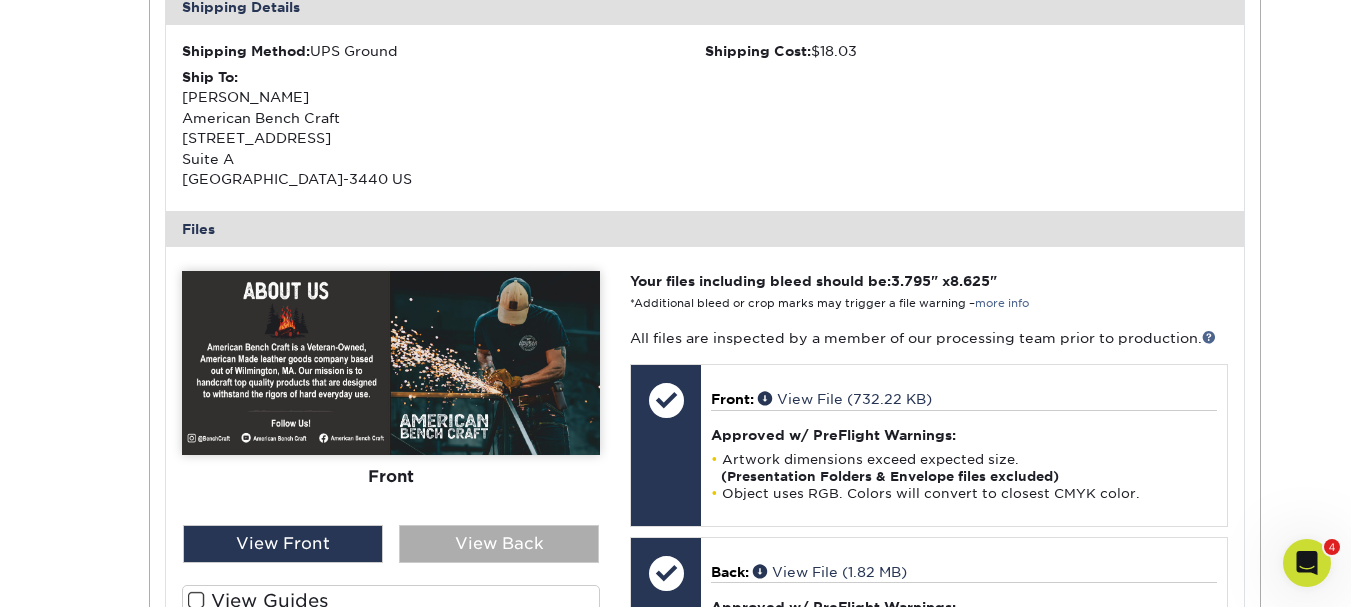 click on "View Back" at bounding box center [499, 544] 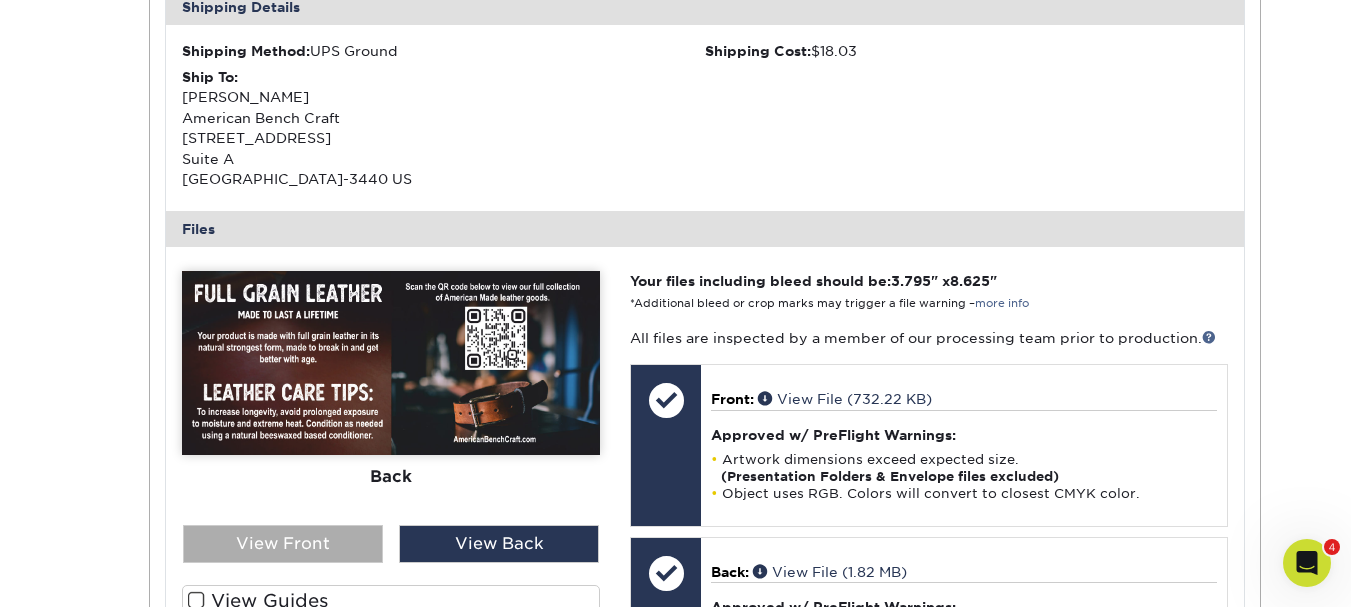 click on "View Front" at bounding box center (283, 544) 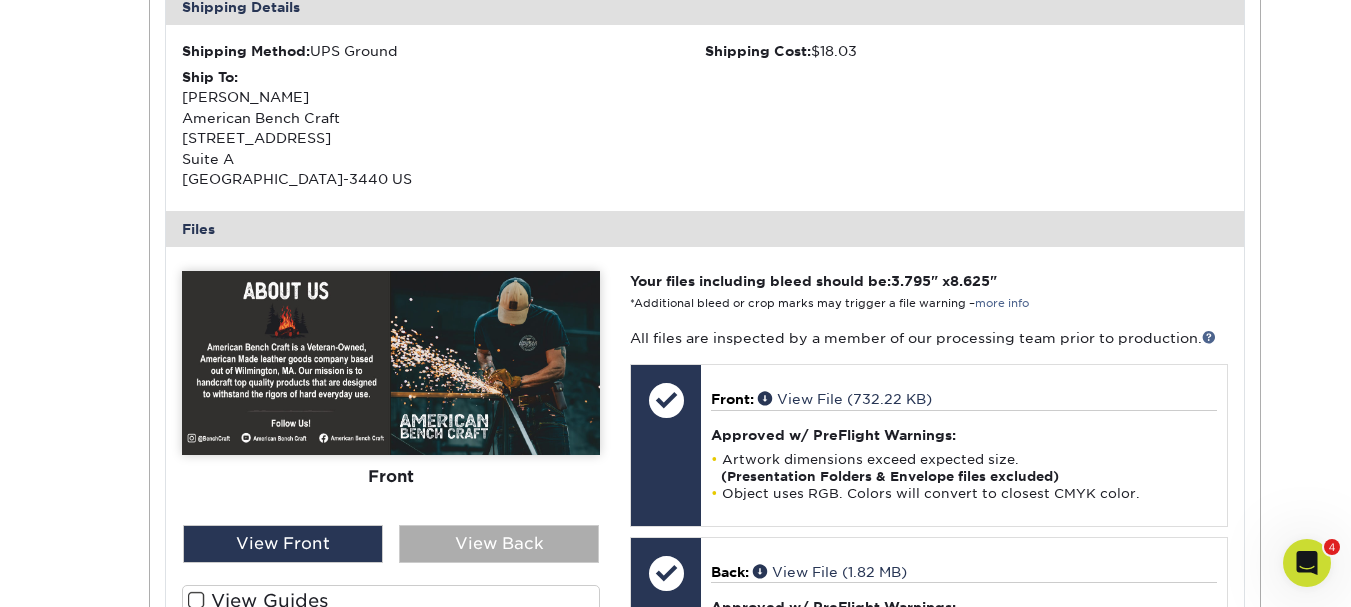 click on "View Back" at bounding box center (499, 544) 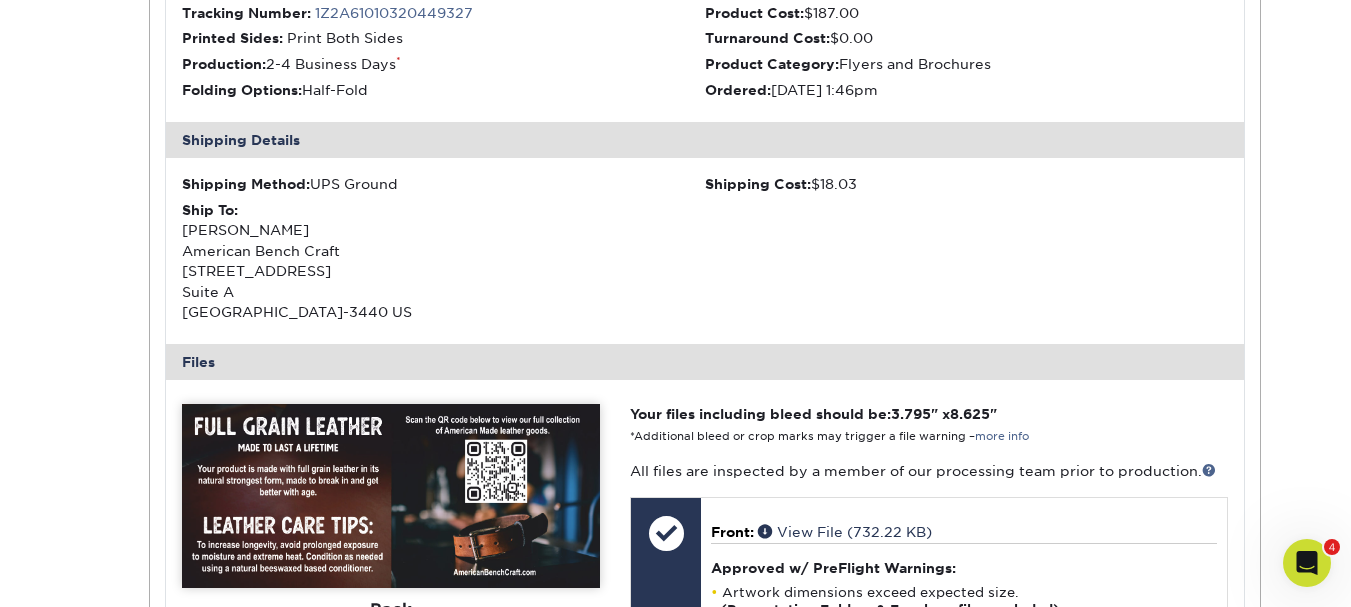 scroll, scrollTop: 1700, scrollLeft: 0, axis: vertical 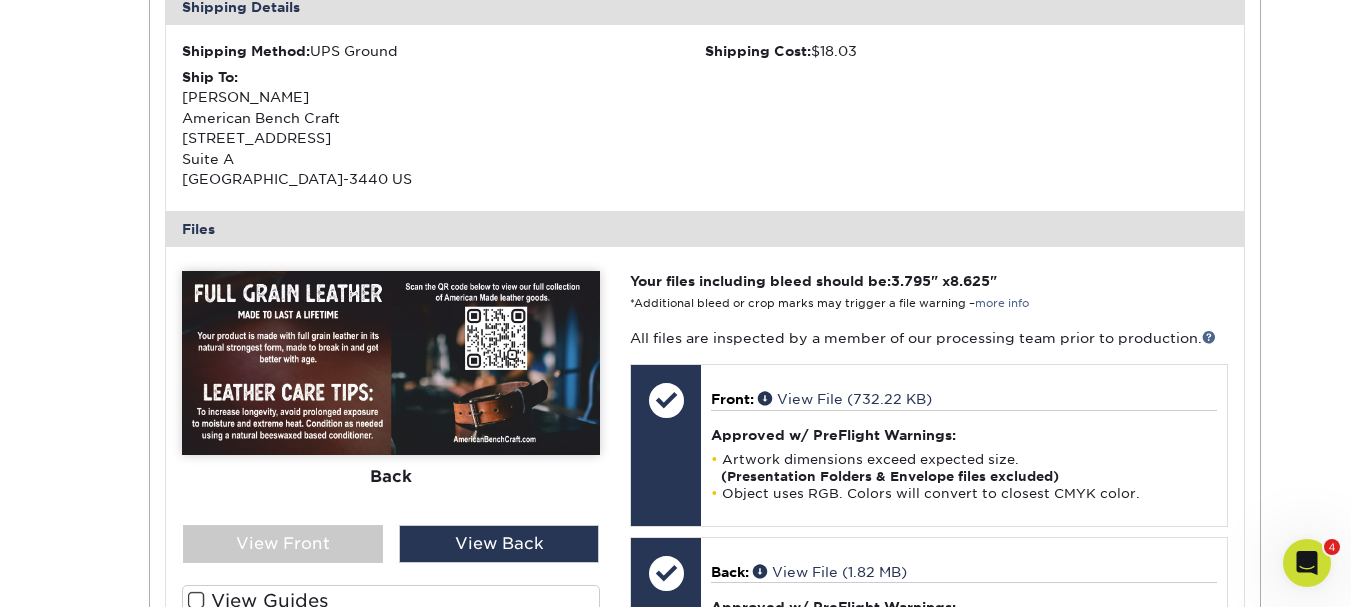 drag, startPoint x: 175, startPoint y: 96, endPoint x: 385, endPoint y: 119, distance: 211.25577 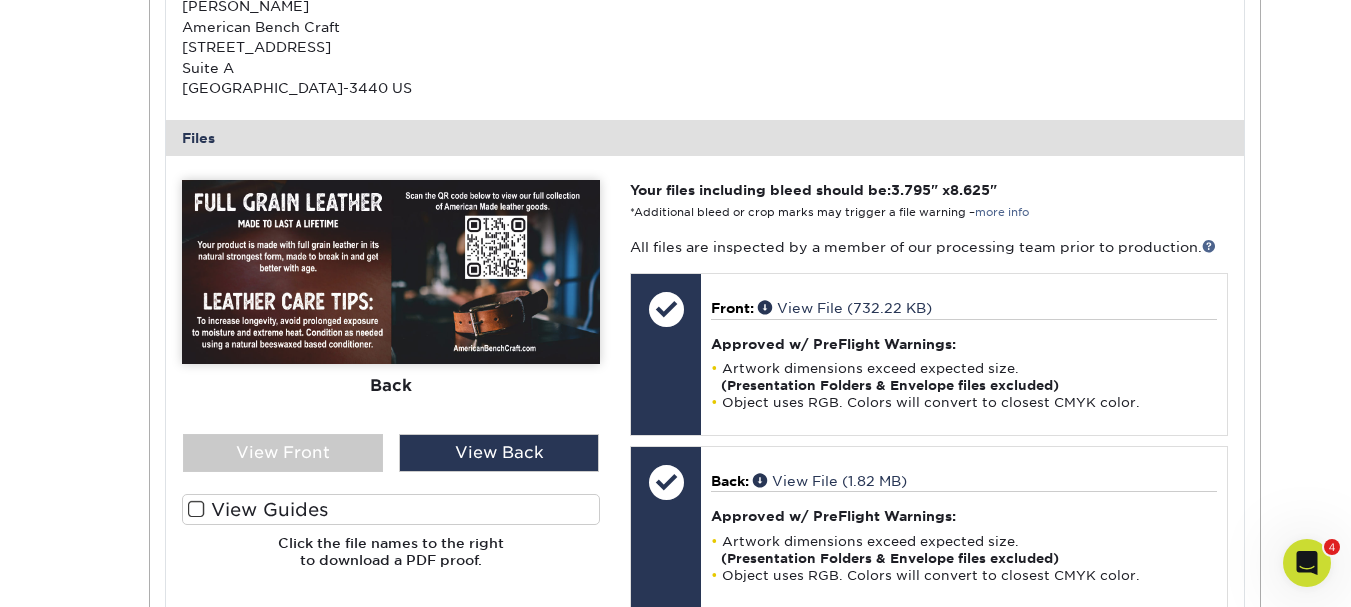 scroll, scrollTop: 1800, scrollLeft: 0, axis: vertical 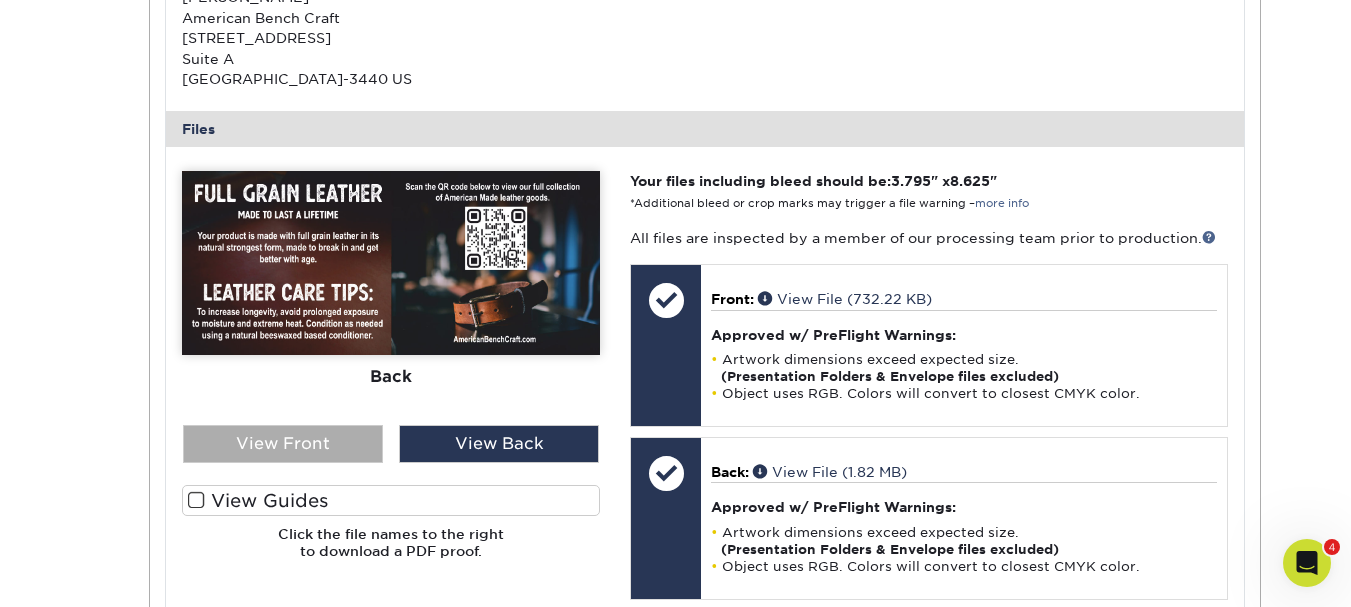 click on "View Front" at bounding box center [283, 444] 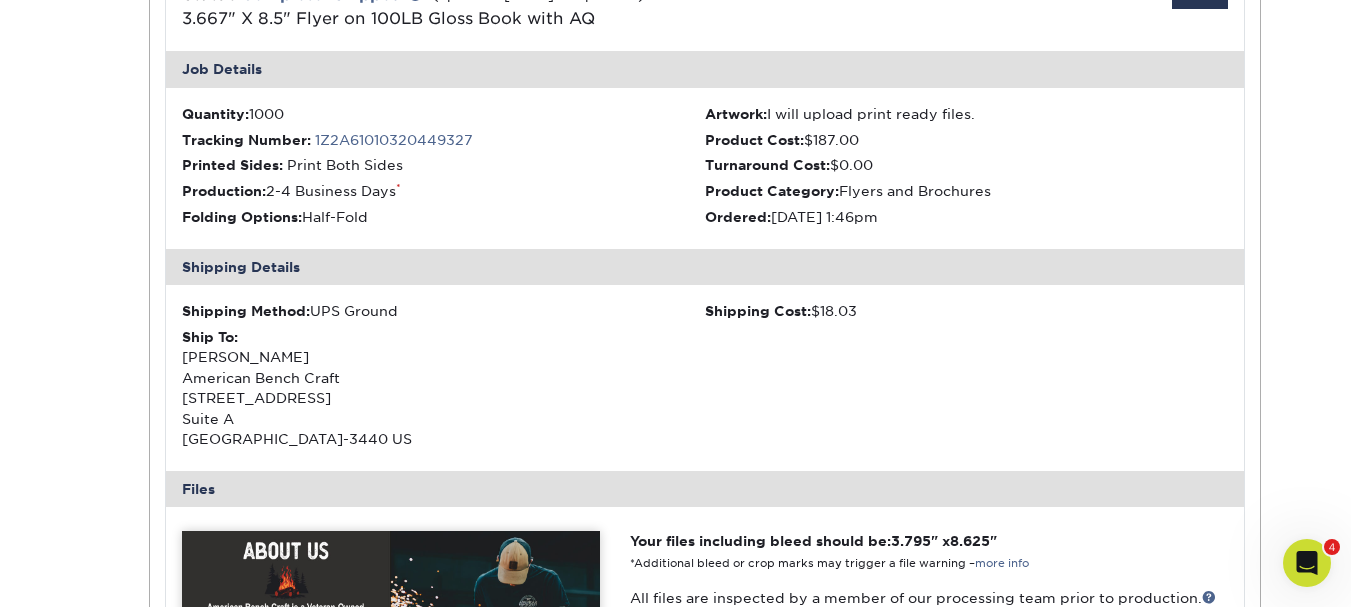 scroll, scrollTop: 1400, scrollLeft: 0, axis: vertical 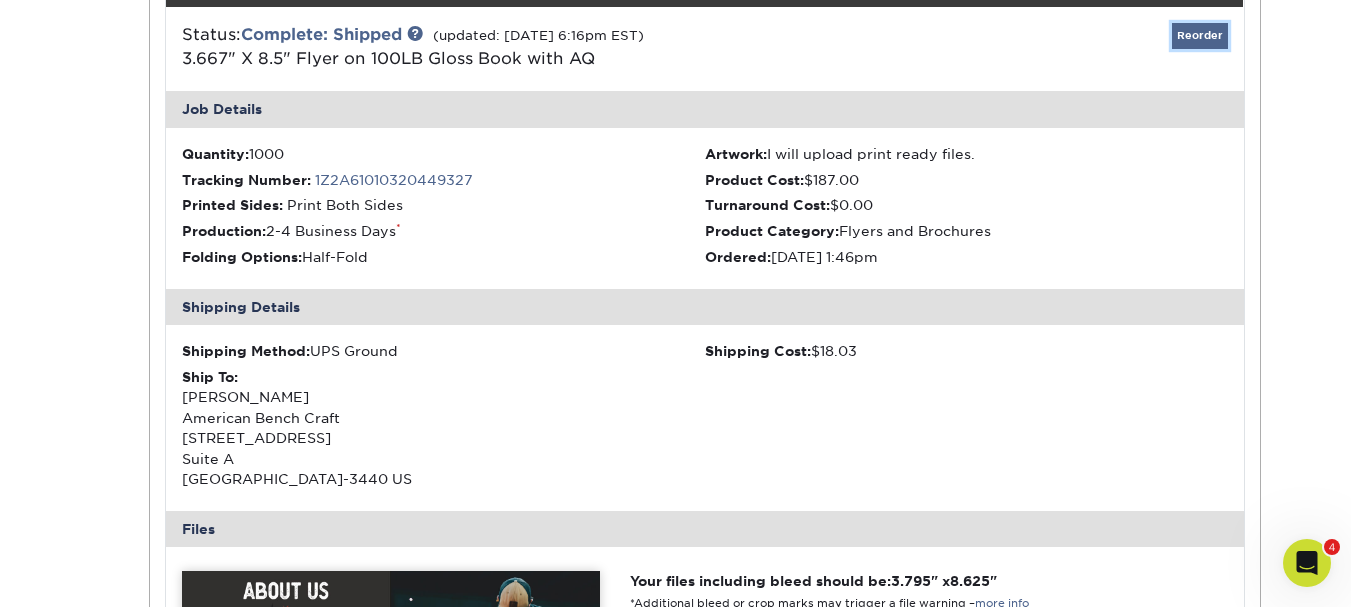 click on "Reorder" at bounding box center [1200, 35] 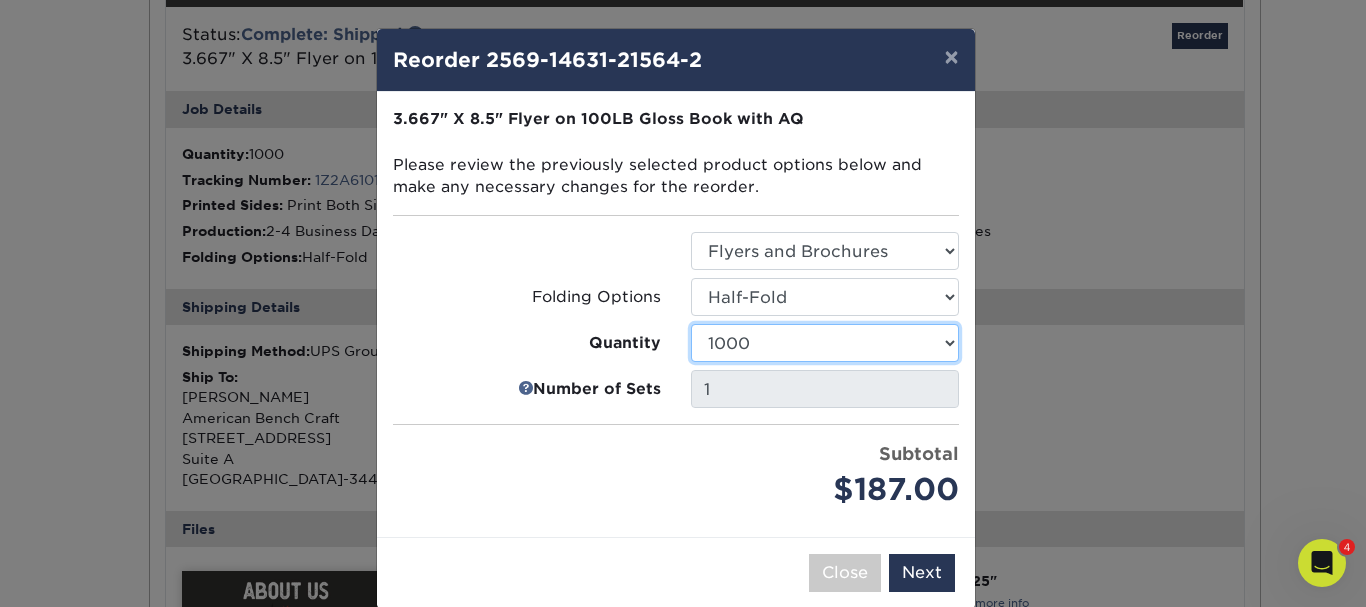 click on "100 250 500 1000 2500 5000 10000 15000 20000 25000" at bounding box center (825, 343) 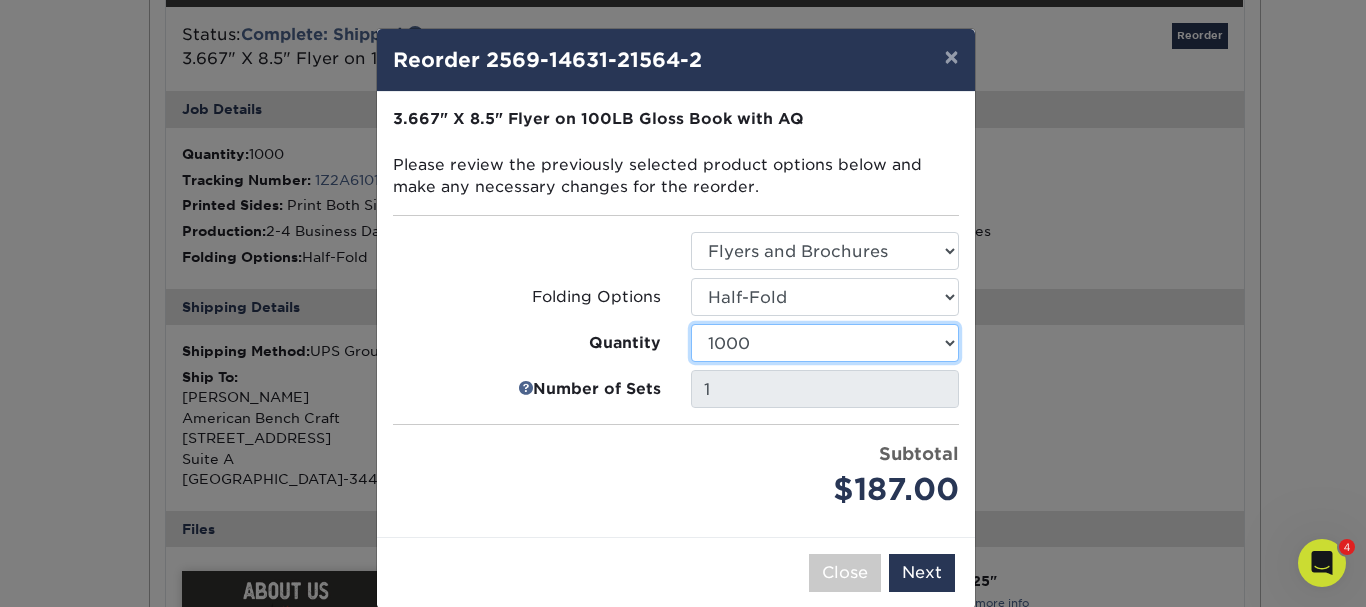 select on "02d8d163-ee8f-41cc-acce-9863ad0deb38" 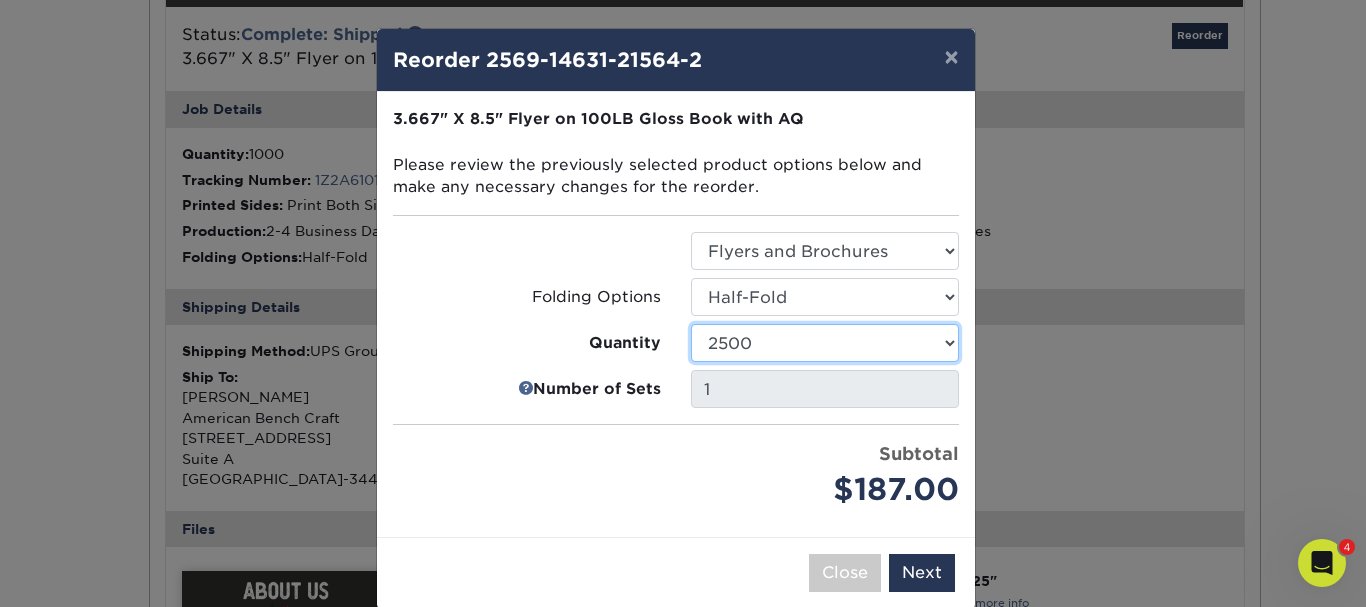 click on "100 250 500 1000 2500 5000 10000 15000 20000 25000" at bounding box center (825, 343) 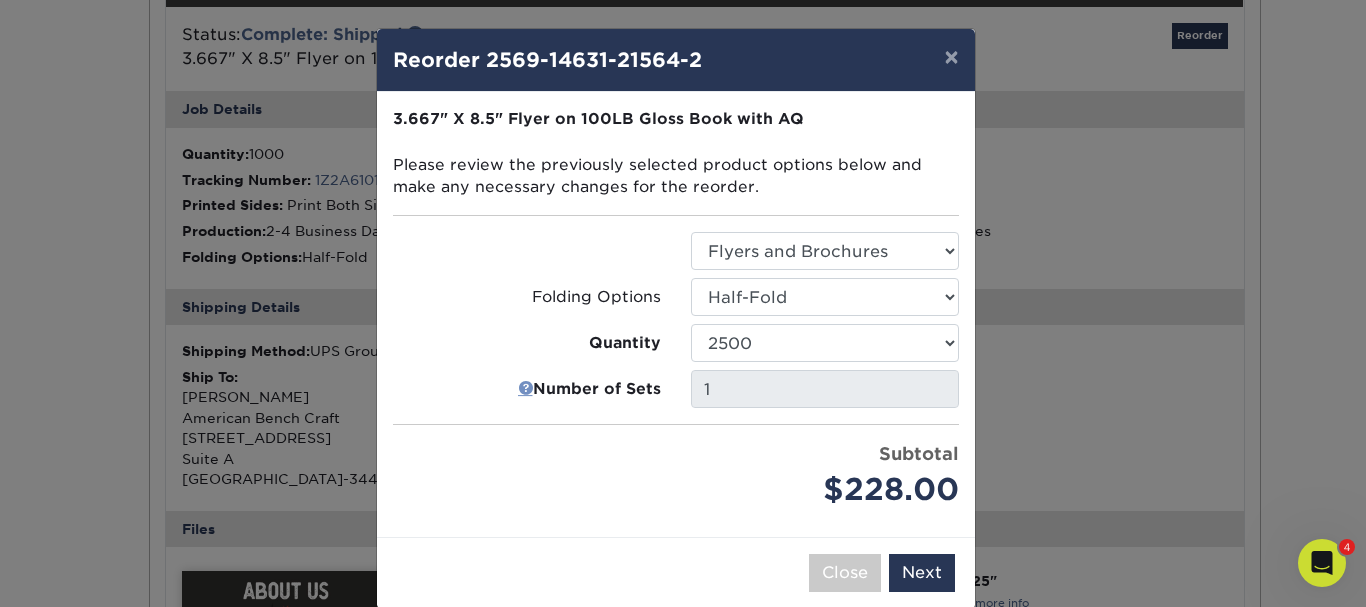 click at bounding box center (525, 389) 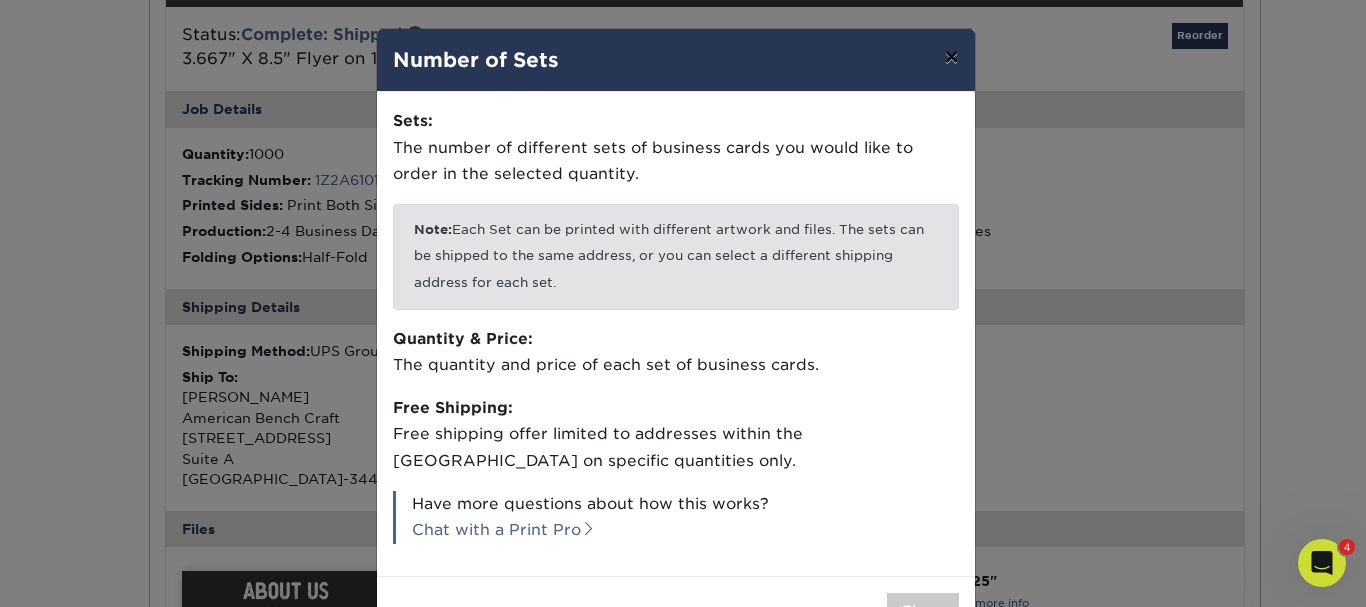 click on "×" at bounding box center [951, 57] 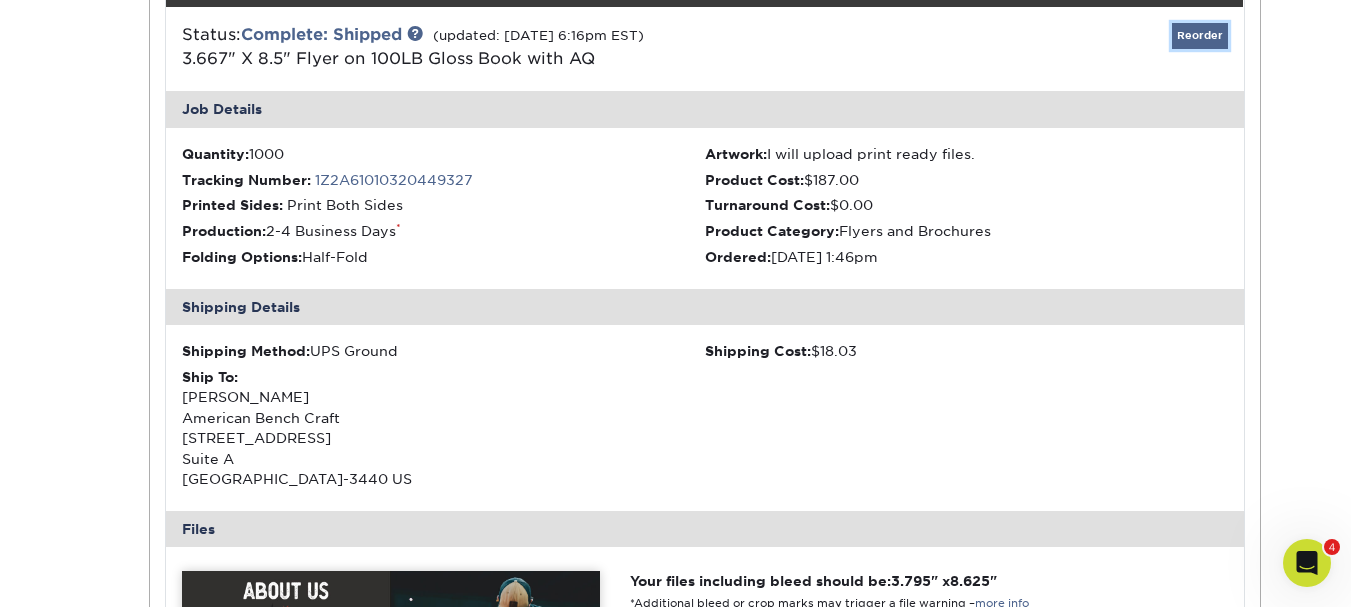 click on "Reorder" at bounding box center (1200, 35) 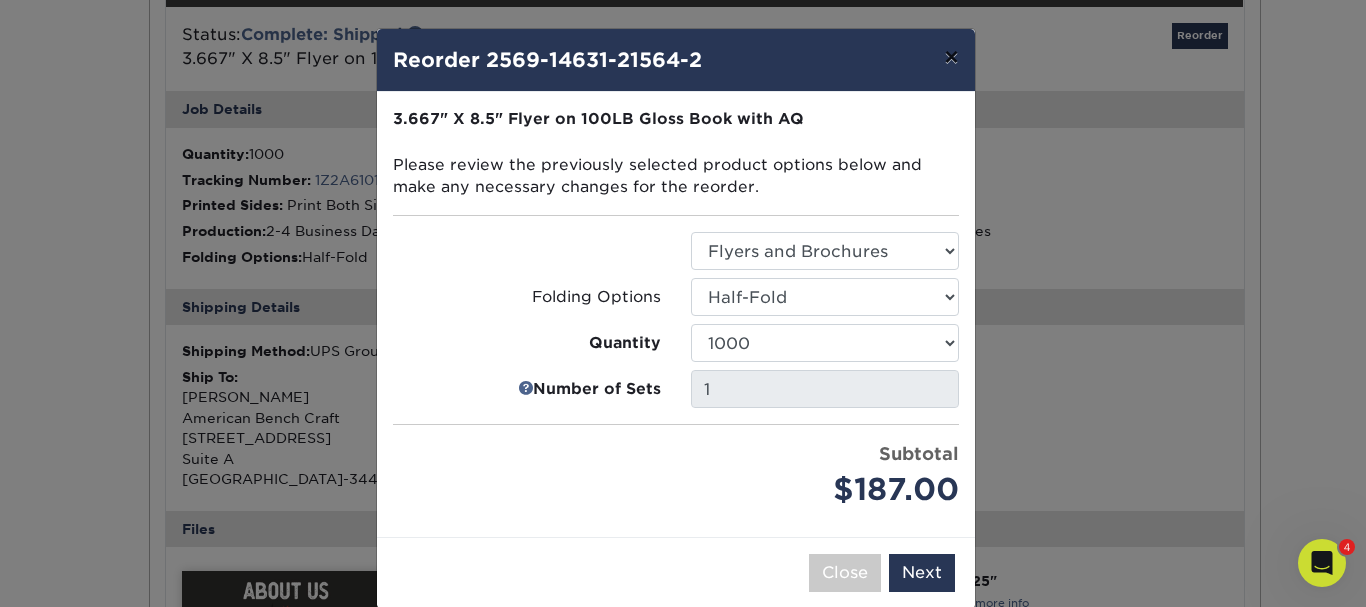 click on "×" at bounding box center (951, 57) 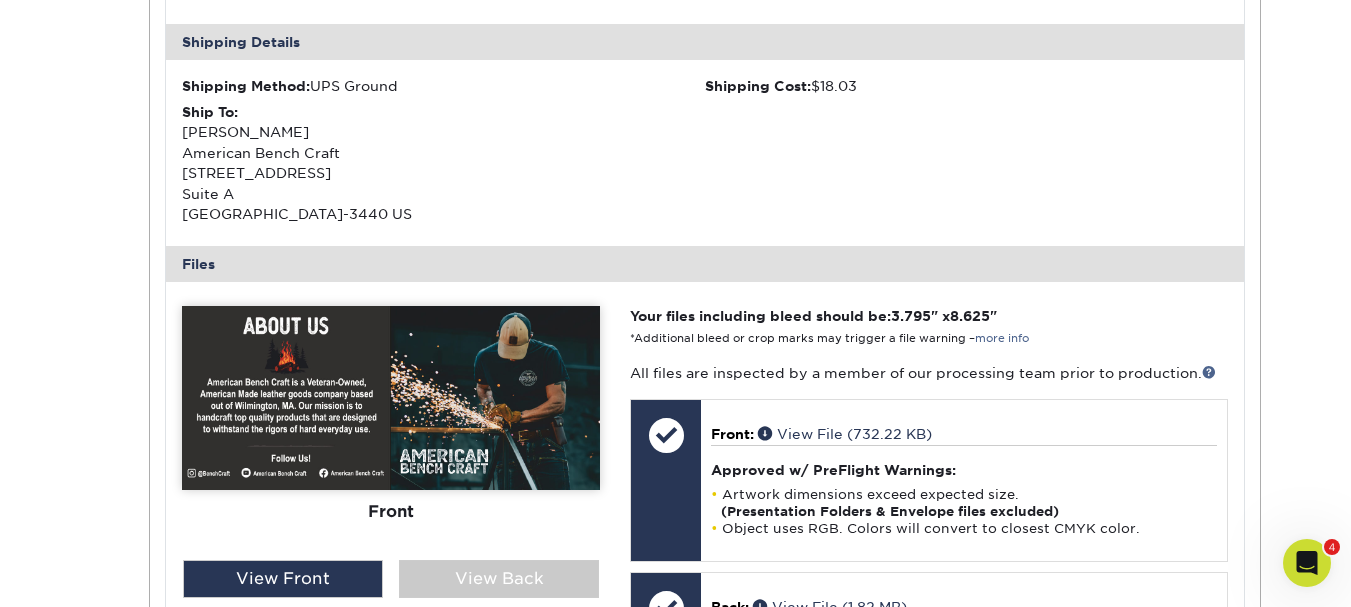 scroll, scrollTop: 1700, scrollLeft: 0, axis: vertical 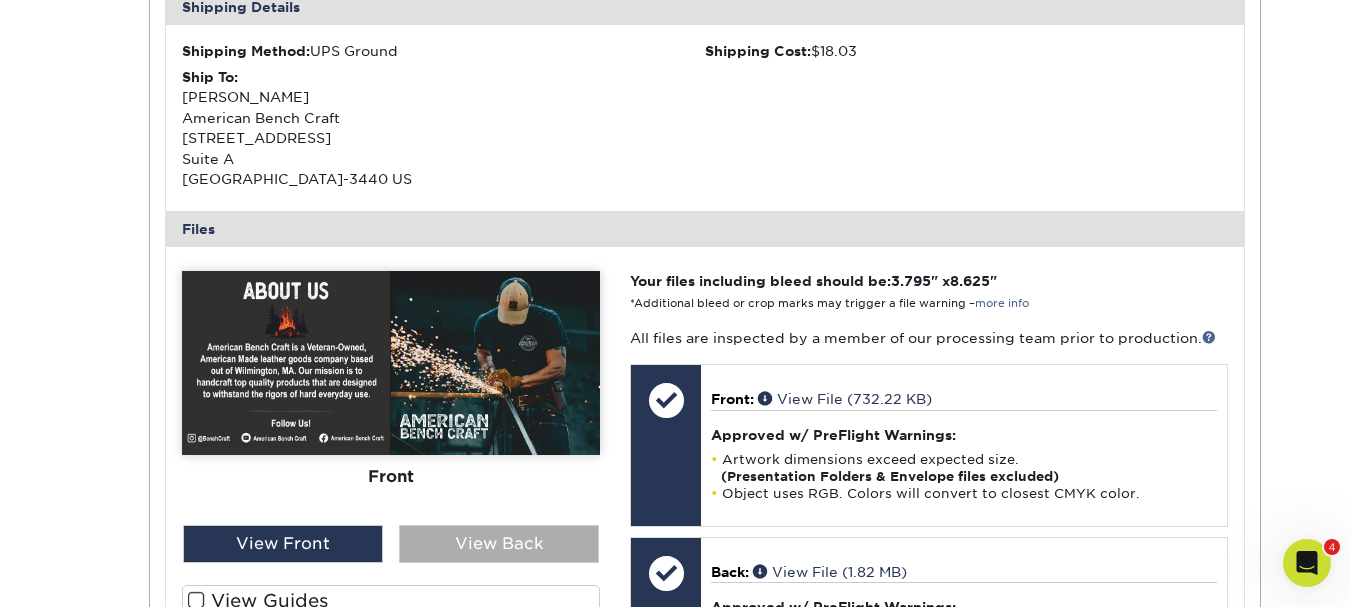 click on "View Back" at bounding box center [499, 544] 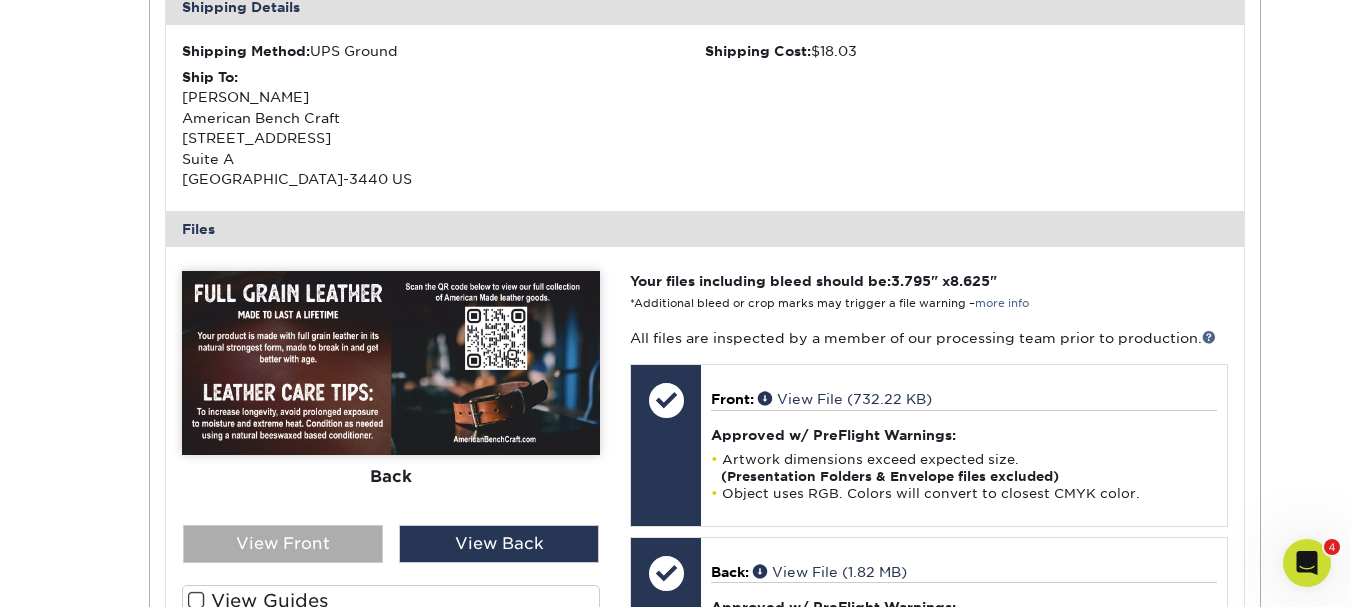 click on "View Front" at bounding box center (283, 544) 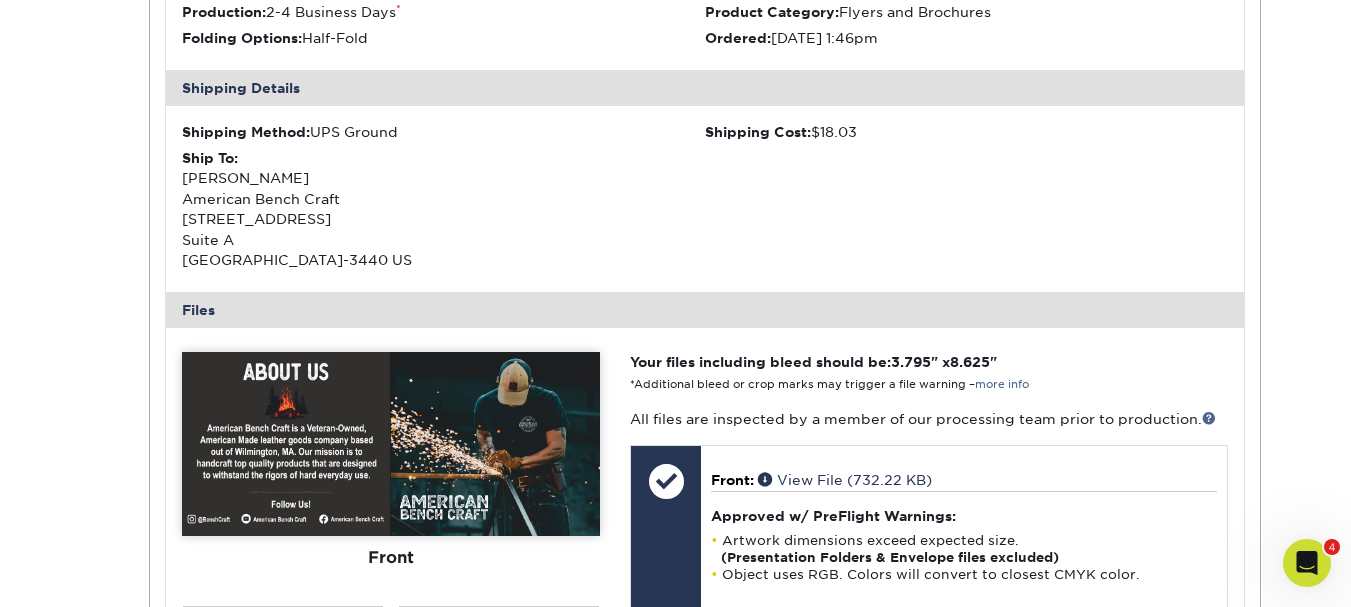 scroll, scrollTop: 1400, scrollLeft: 0, axis: vertical 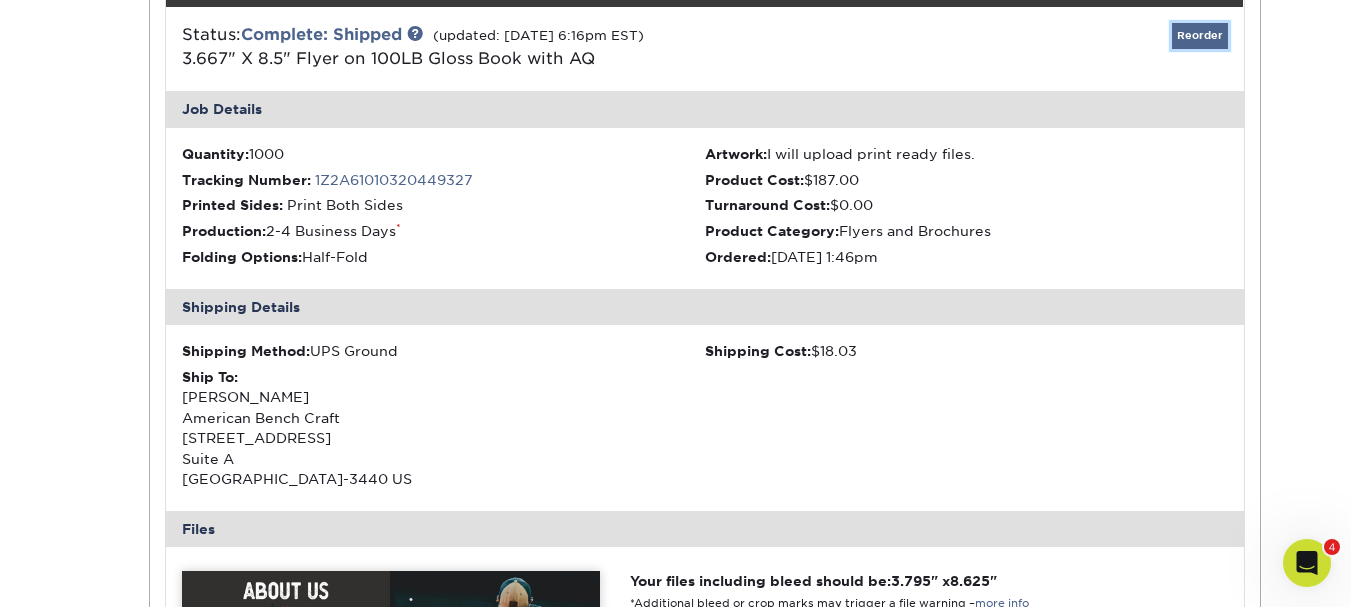 click on "Reorder" at bounding box center [1200, 35] 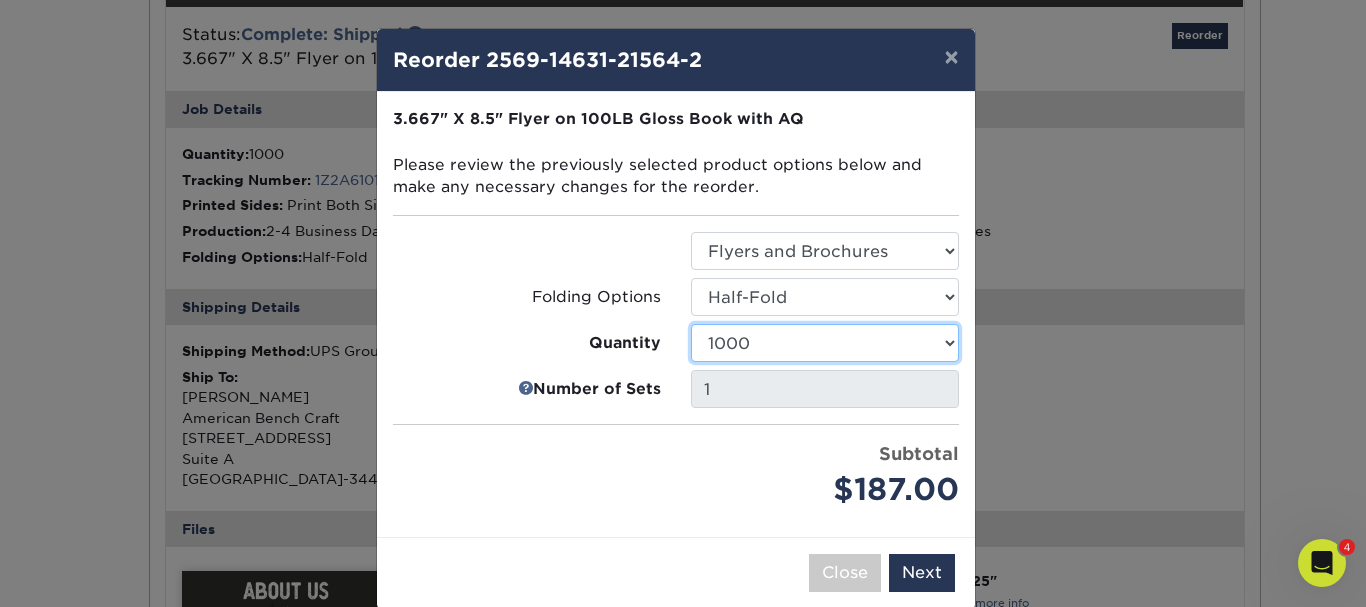click on "100 250 500 1000 2500 5000 10000 15000 20000 25000" at bounding box center [825, 343] 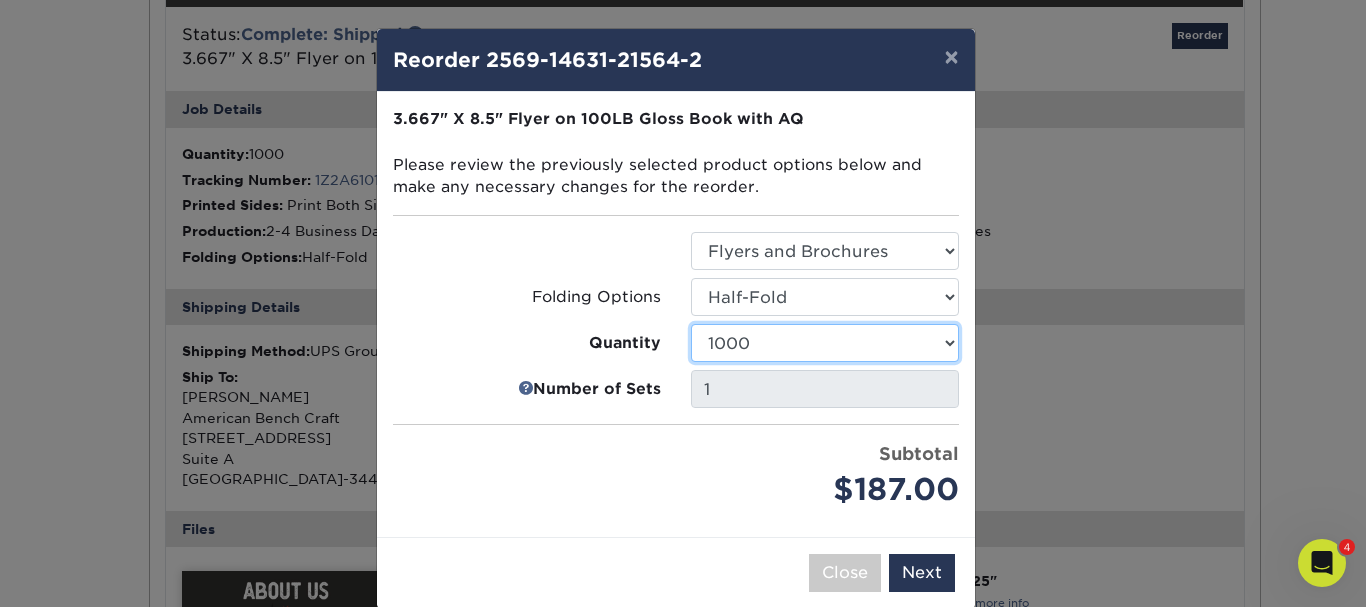 select on "02d8d163-ee8f-41cc-acce-9863ad0deb38" 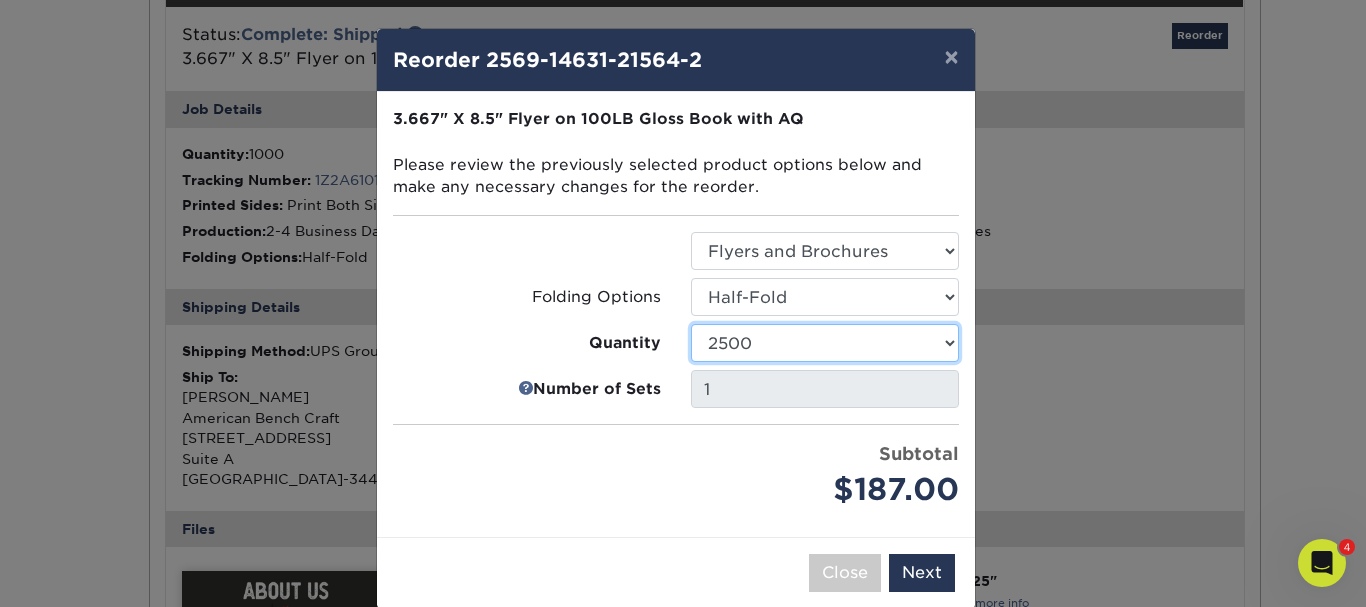 click on "100 250 500 1000 2500 5000 10000 15000 20000 25000" at bounding box center (825, 343) 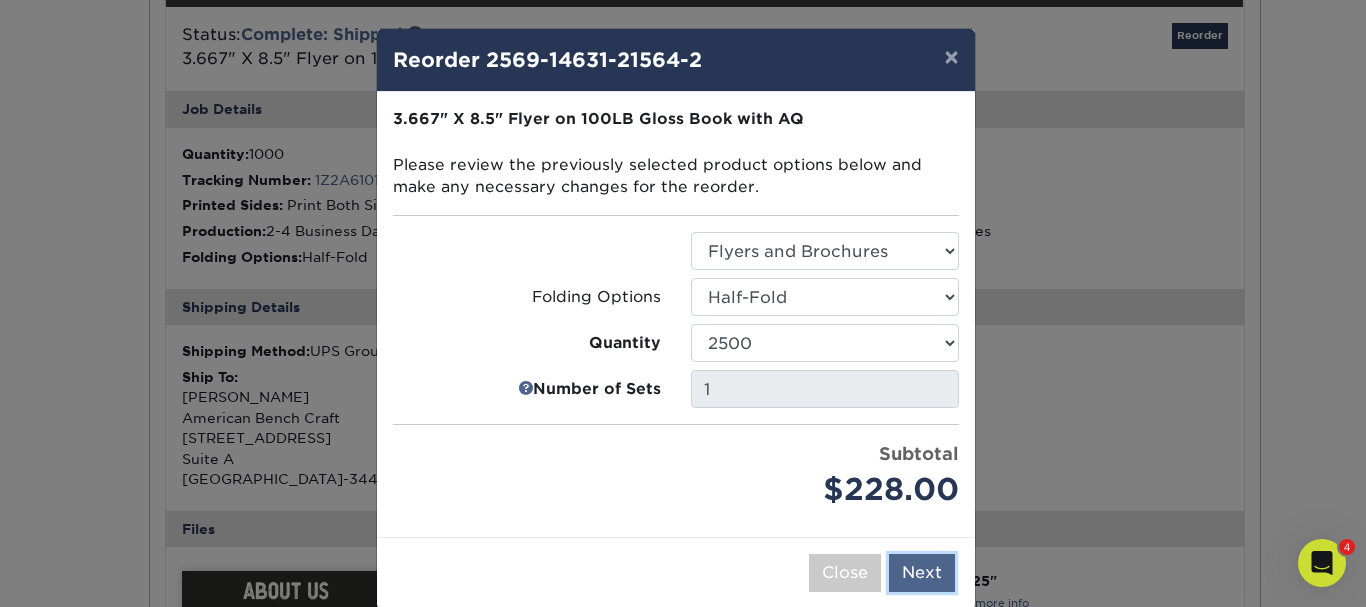 click on "Next" at bounding box center [922, 573] 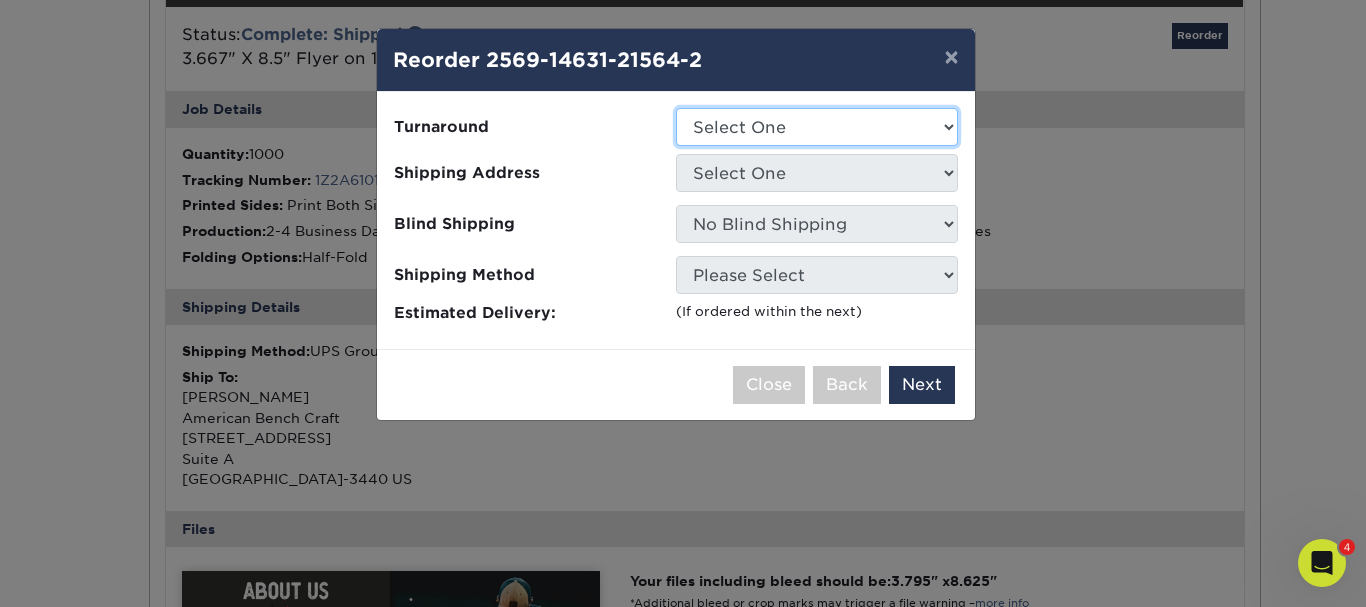 click on "Select One 2-4 Business Days 2 Day Next Business Day" at bounding box center (817, 127) 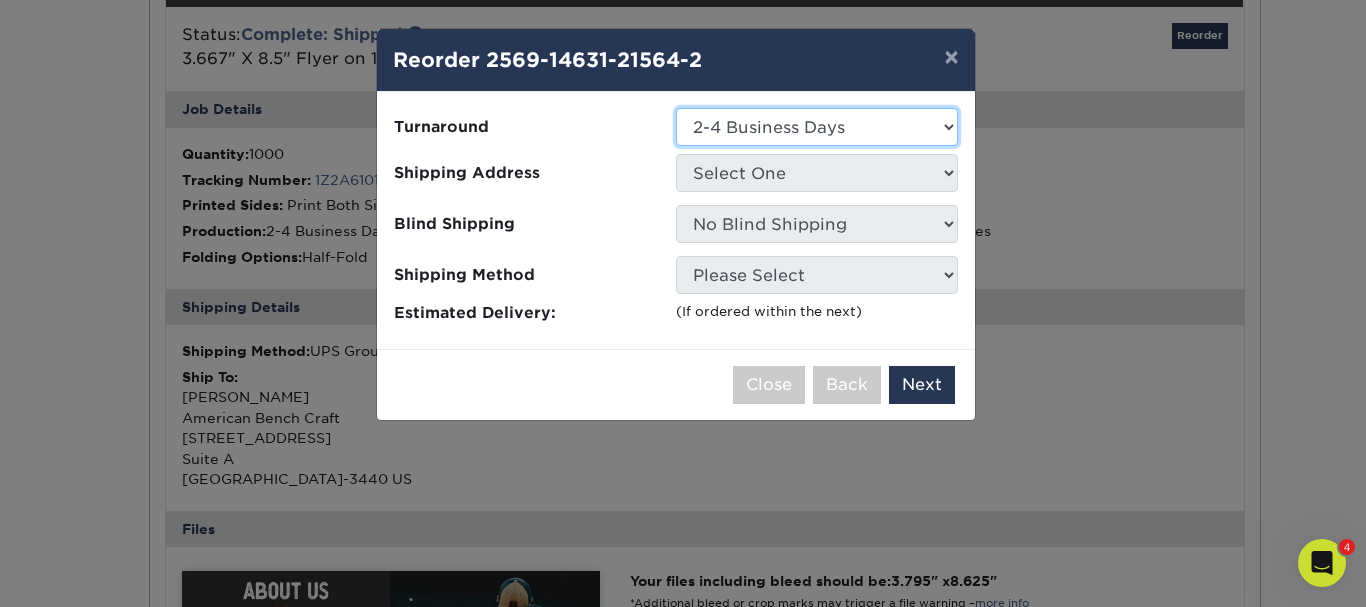 click on "Select One 2-4 Business Days 2 Day Next Business Day" at bounding box center (817, 127) 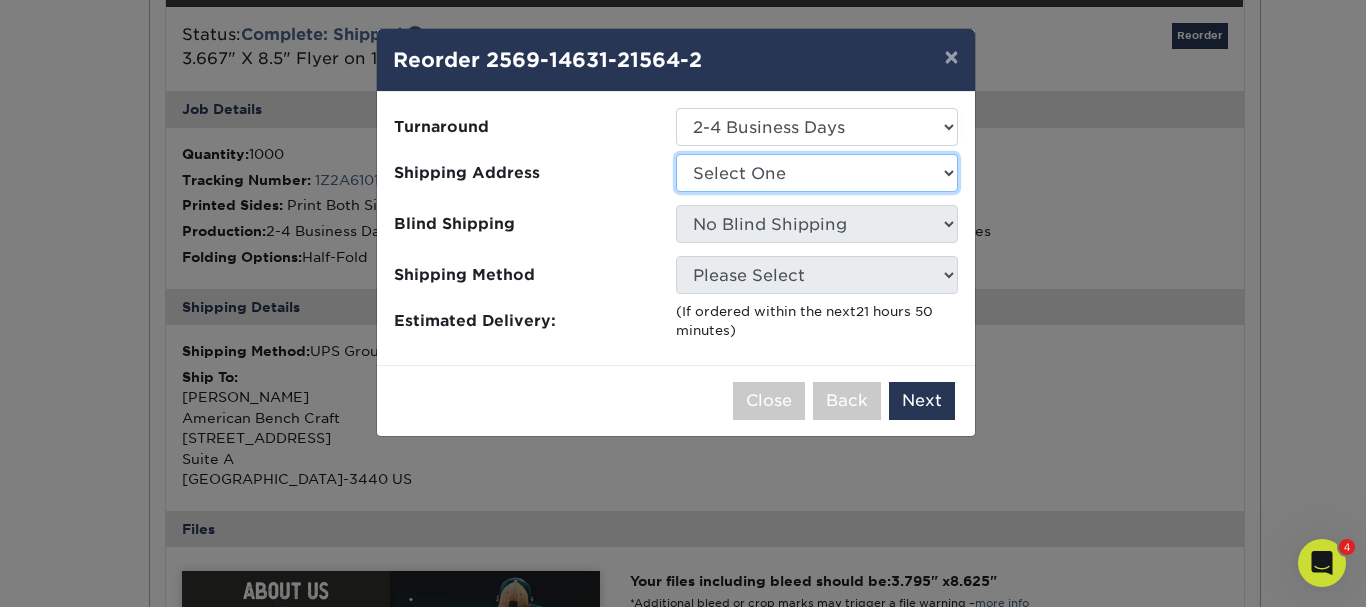click on "Select One
ABC Shop
TEst" at bounding box center [817, 173] 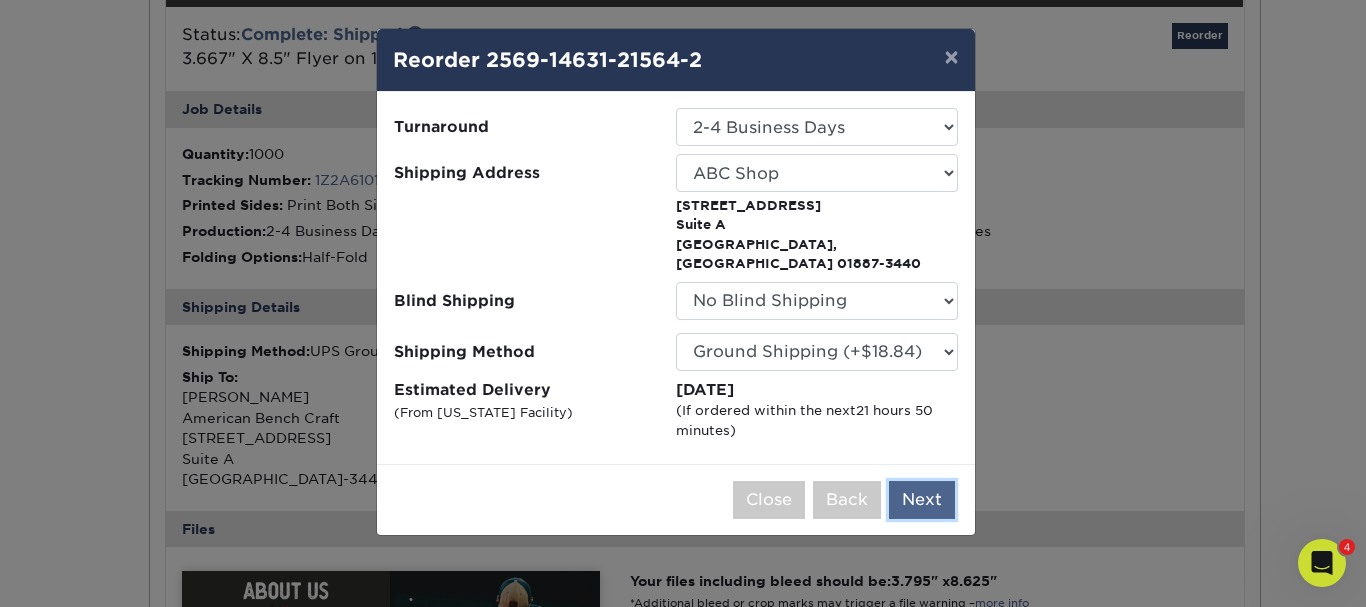 click on "Next" at bounding box center (922, 500) 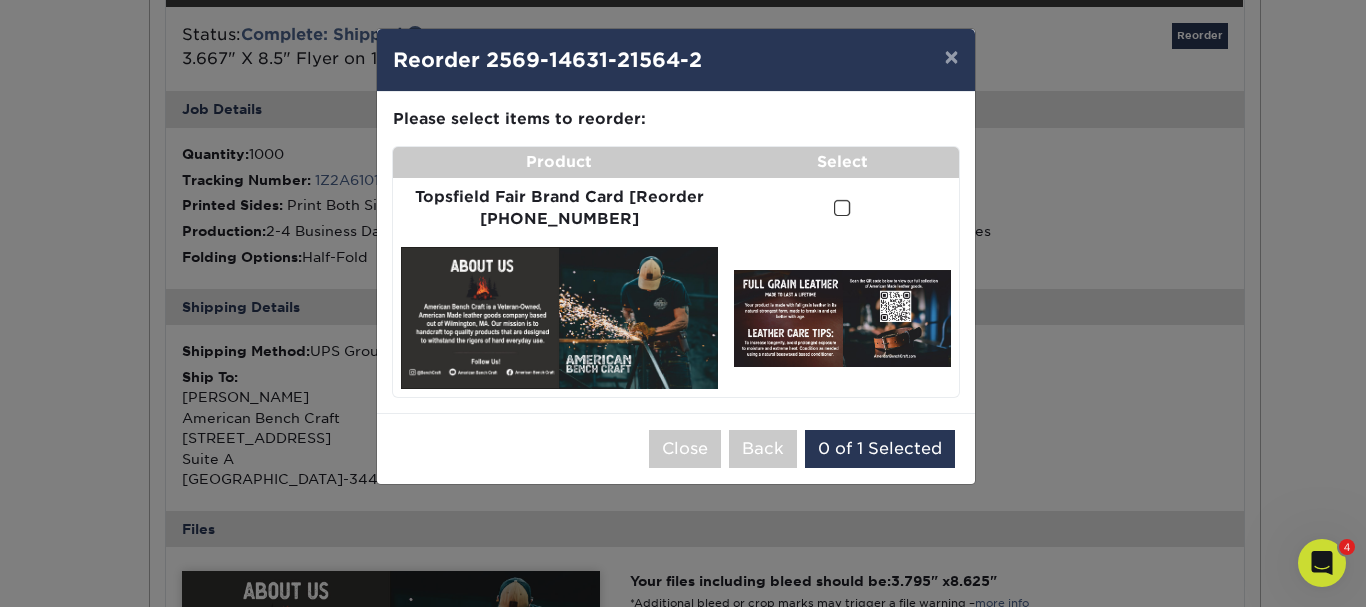 click at bounding box center (842, 208) 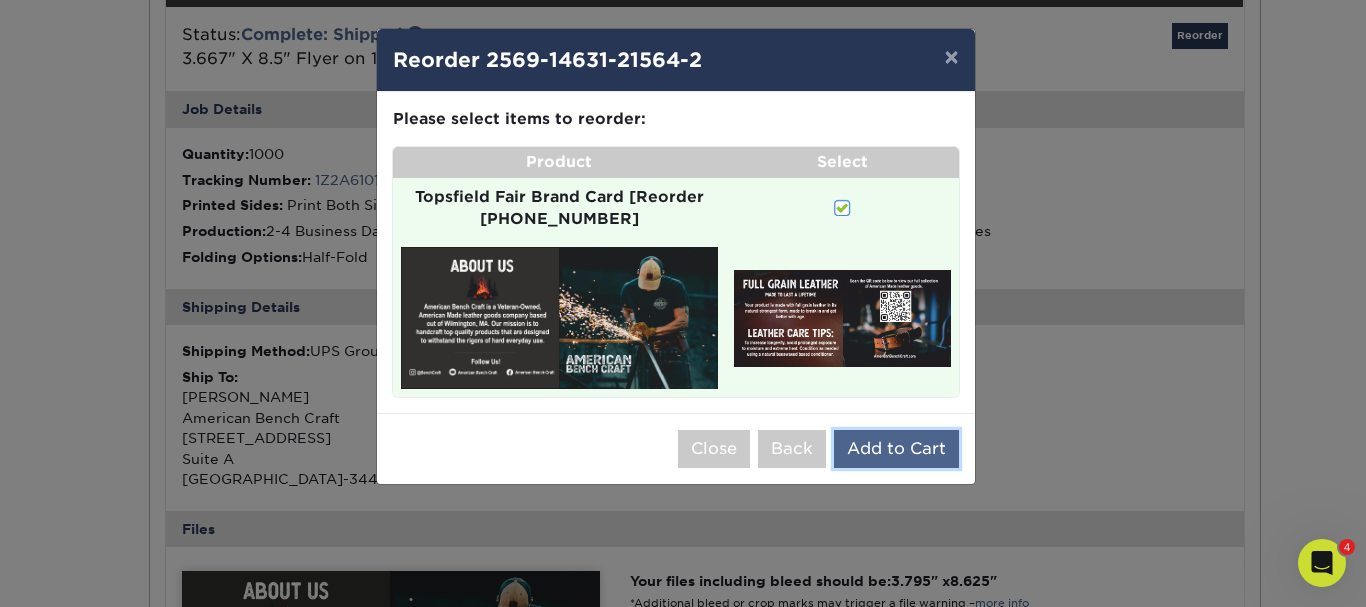 click on "Add to Cart" at bounding box center (896, 449) 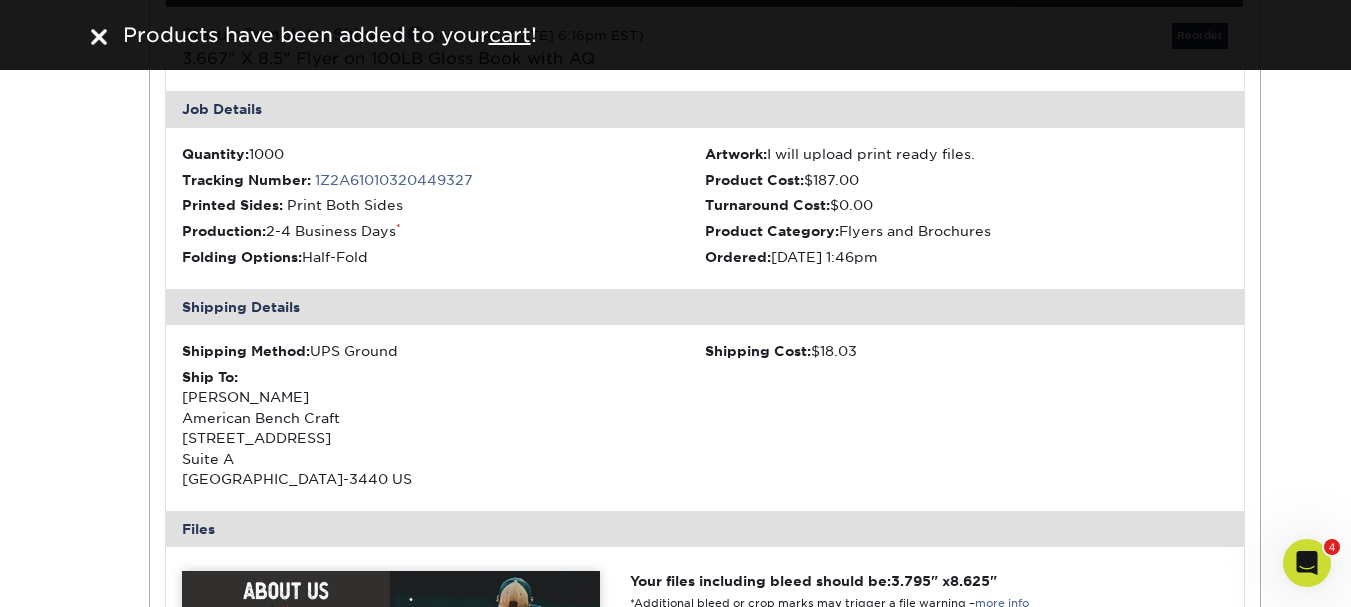 click on "Products have been added to your  cart !" at bounding box center (688, 35) 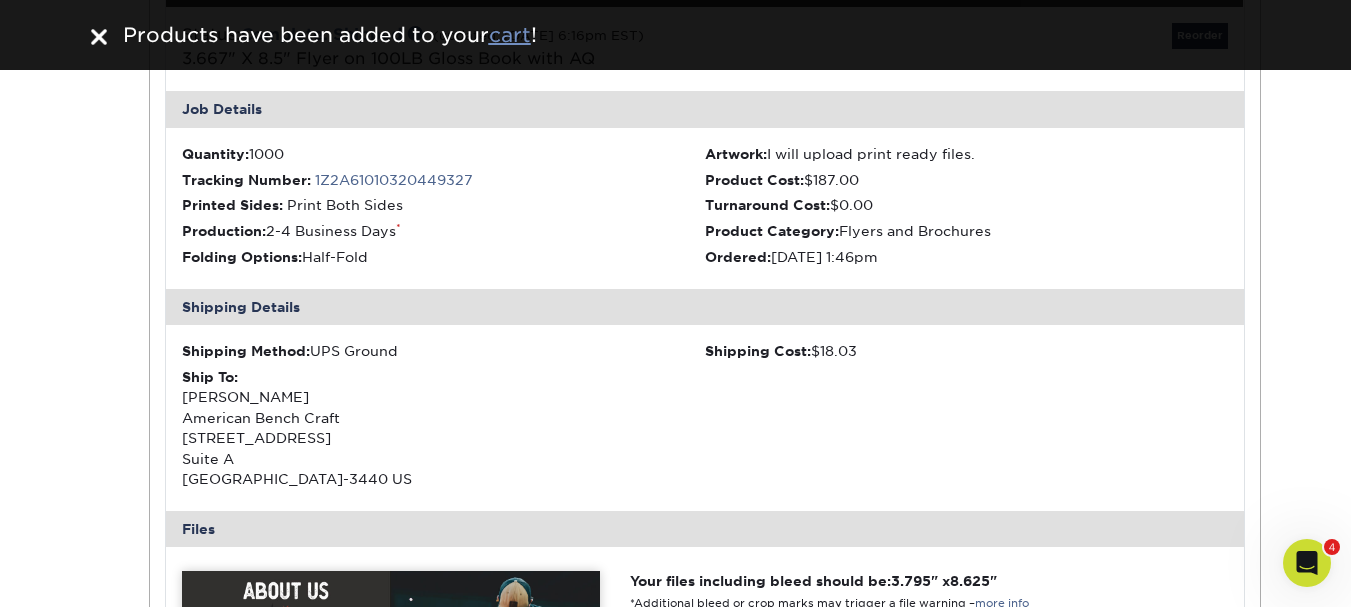 click on "cart" at bounding box center (510, 35) 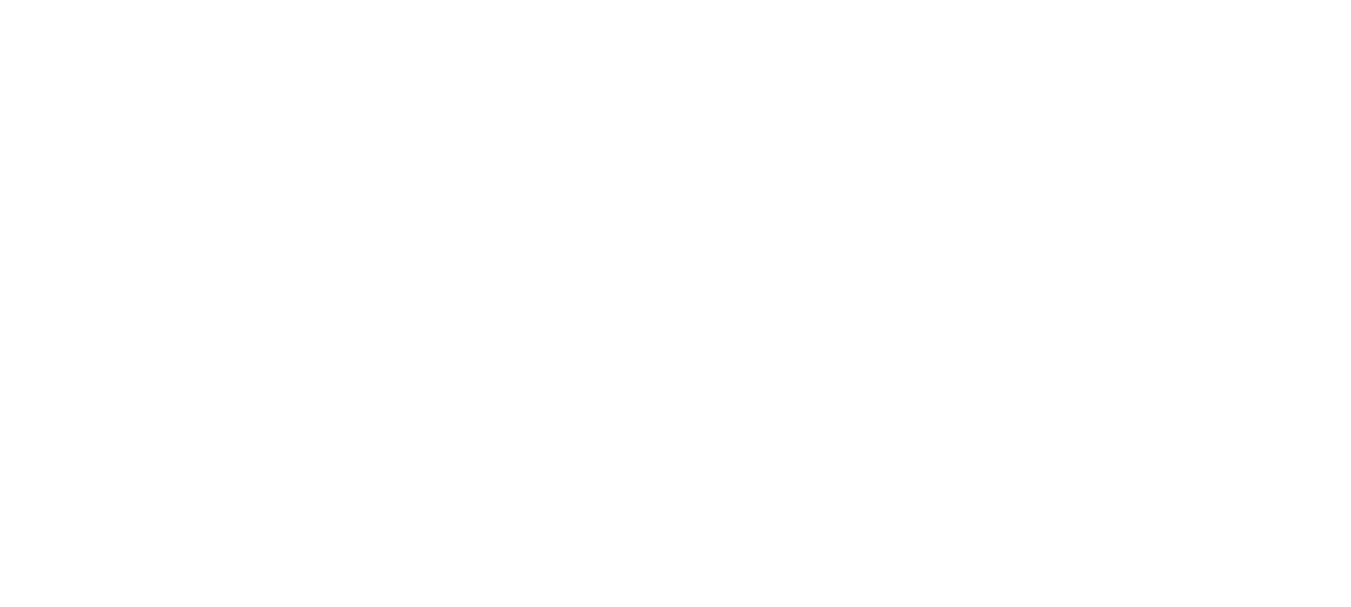 scroll, scrollTop: 0, scrollLeft: 0, axis: both 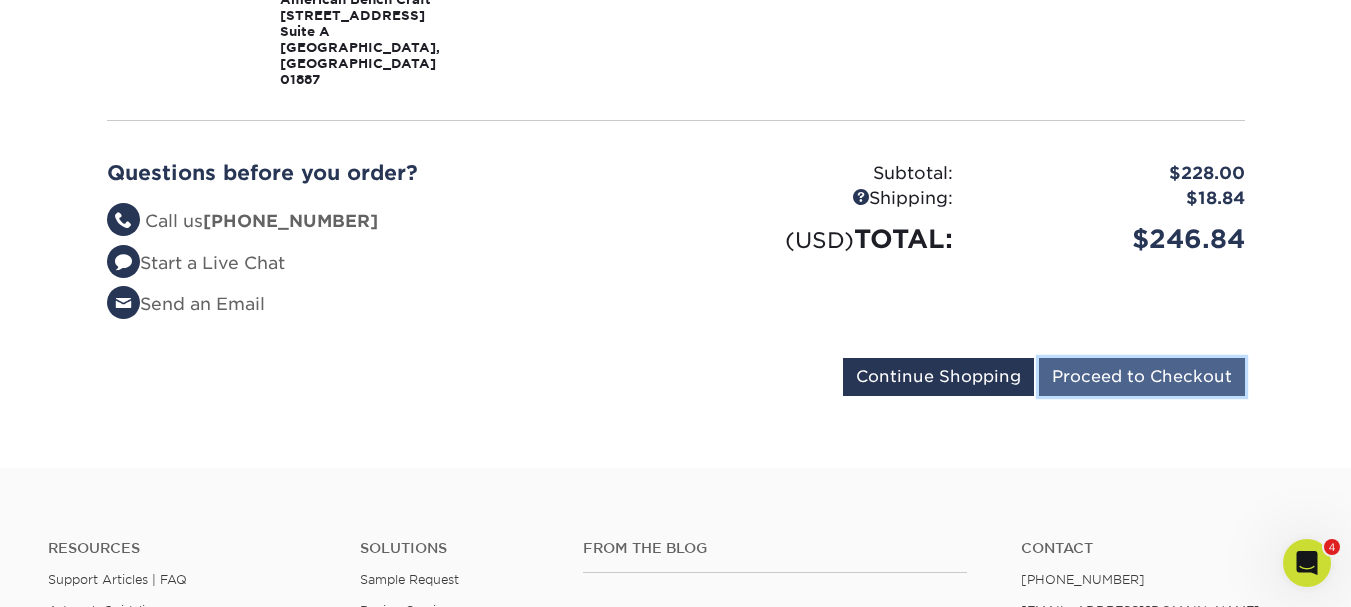 click on "Proceed to Checkout" at bounding box center [1142, 377] 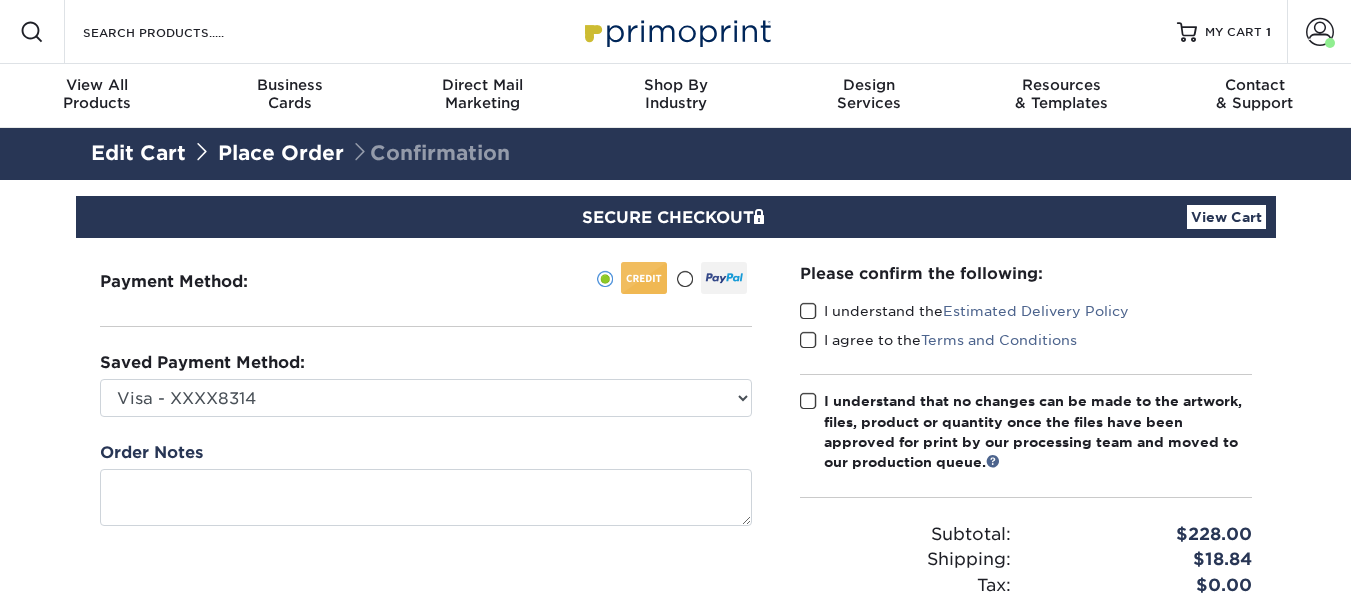 scroll, scrollTop: 0, scrollLeft: 0, axis: both 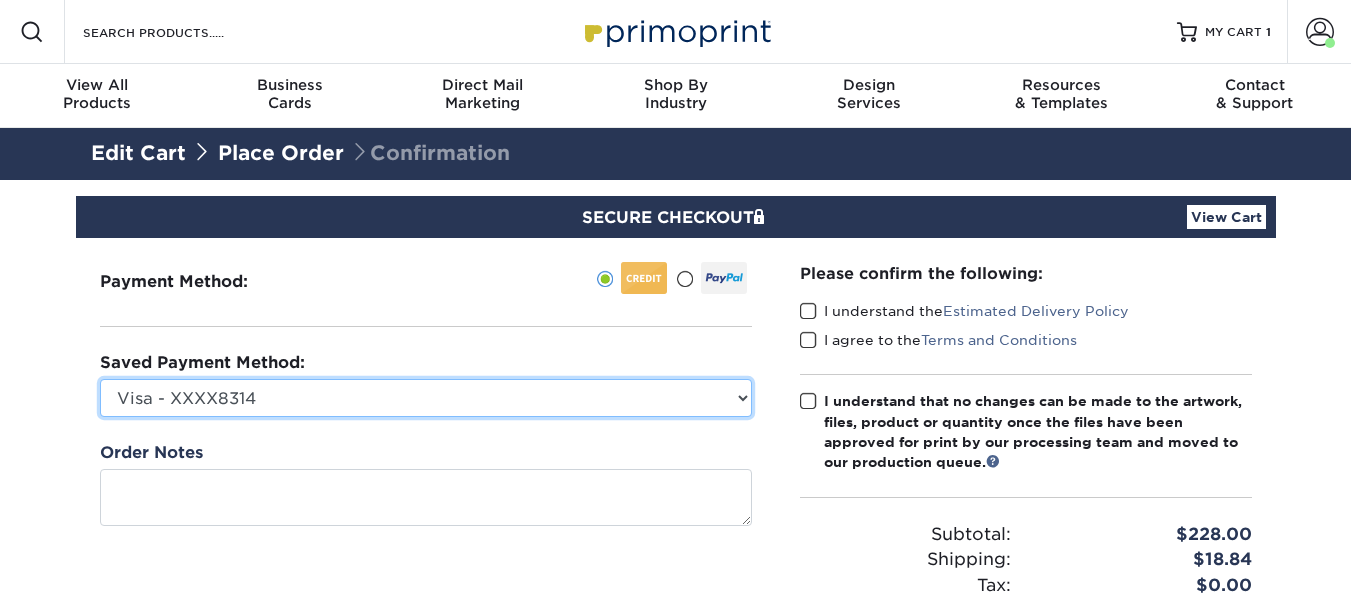 click on "Visa - XXXX8314 Visa - XXXX3146 Visa - XXXX9840 Visa - XXXX8013 Visa - XXXX8013 Visa - XXXX9249 Visa - XXXX8370 MasterCard - XXXX9287 MasterCard - XXXX1712 MasterCard - XXXX2949 MasterCard - XXXX2949 MasterCard - XXXX6709 Visa - XXXX7413 Visa - XXXX5908 Visa - XXXX6790 New Credit Card" at bounding box center (426, 398) 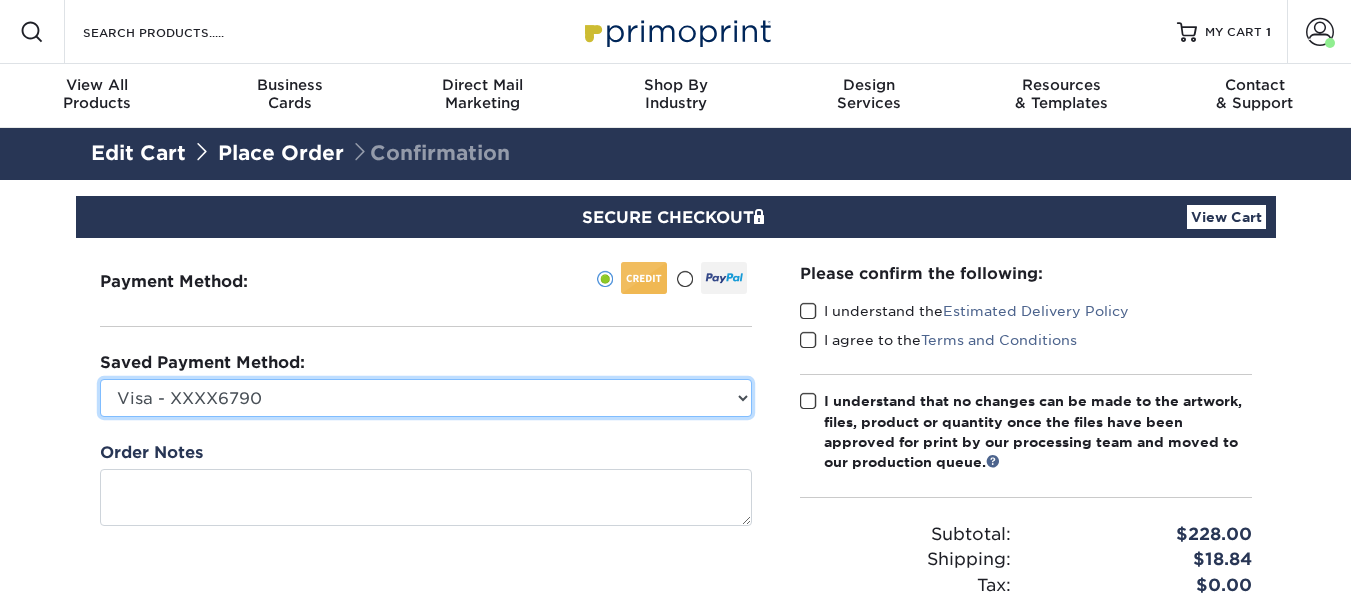 click on "Visa - XXXX8314 Visa - XXXX3146 Visa - XXXX9840 Visa - XXXX8013 Visa - XXXX8013 Visa - XXXX9249 Visa - XXXX8370 MasterCard - XXXX9287 MasterCard - XXXX1712 MasterCard - XXXX2949 MasterCard - XXXX2949 MasterCard - XXXX6709 Visa - XXXX7413 Visa - XXXX5908 Visa - XXXX6790 New Credit Card" at bounding box center (426, 398) 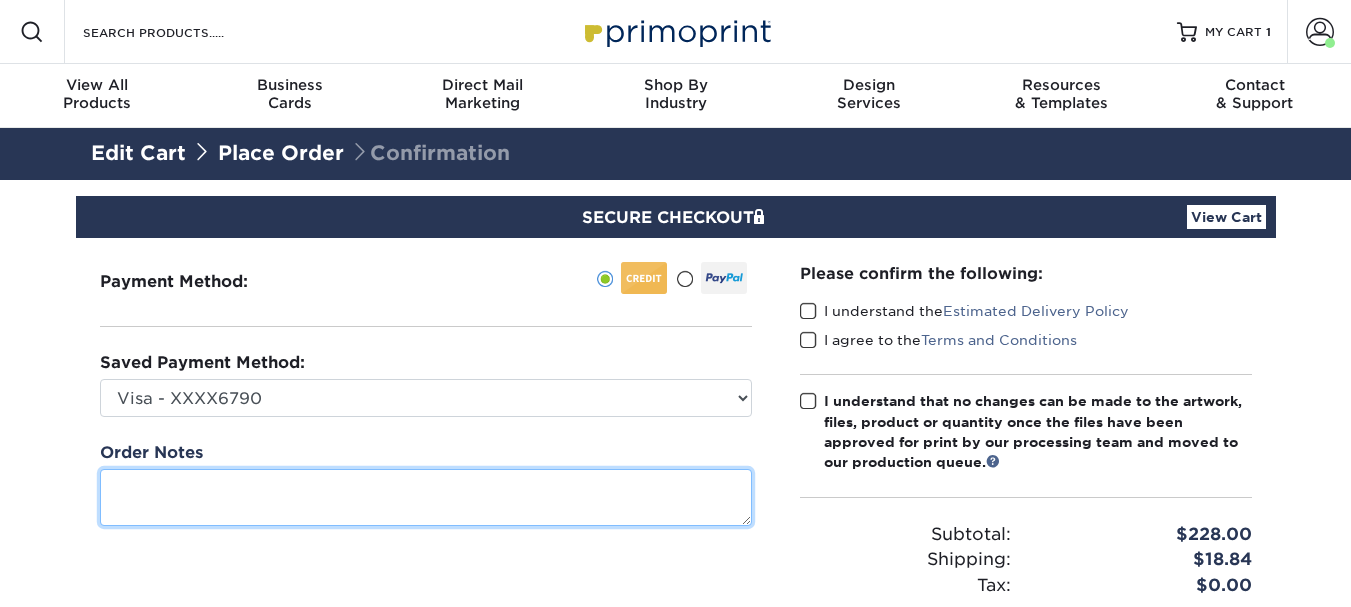 click at bounding box center (426, 497) 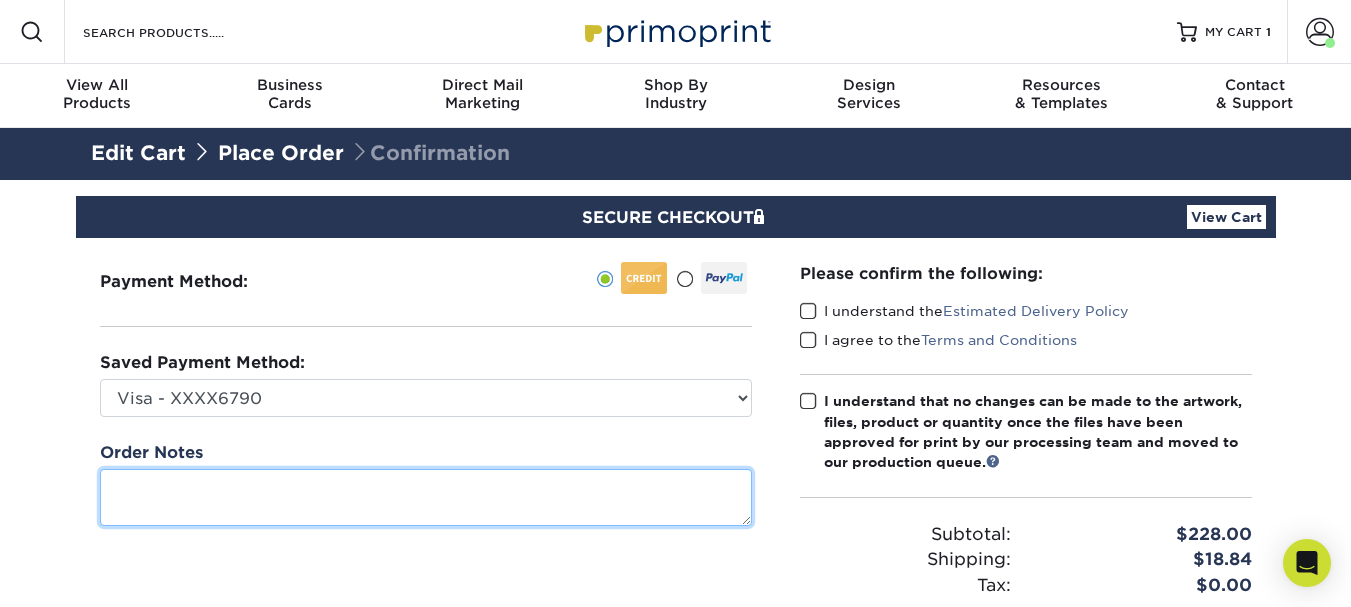 paste on "RG-SP-071825-02" 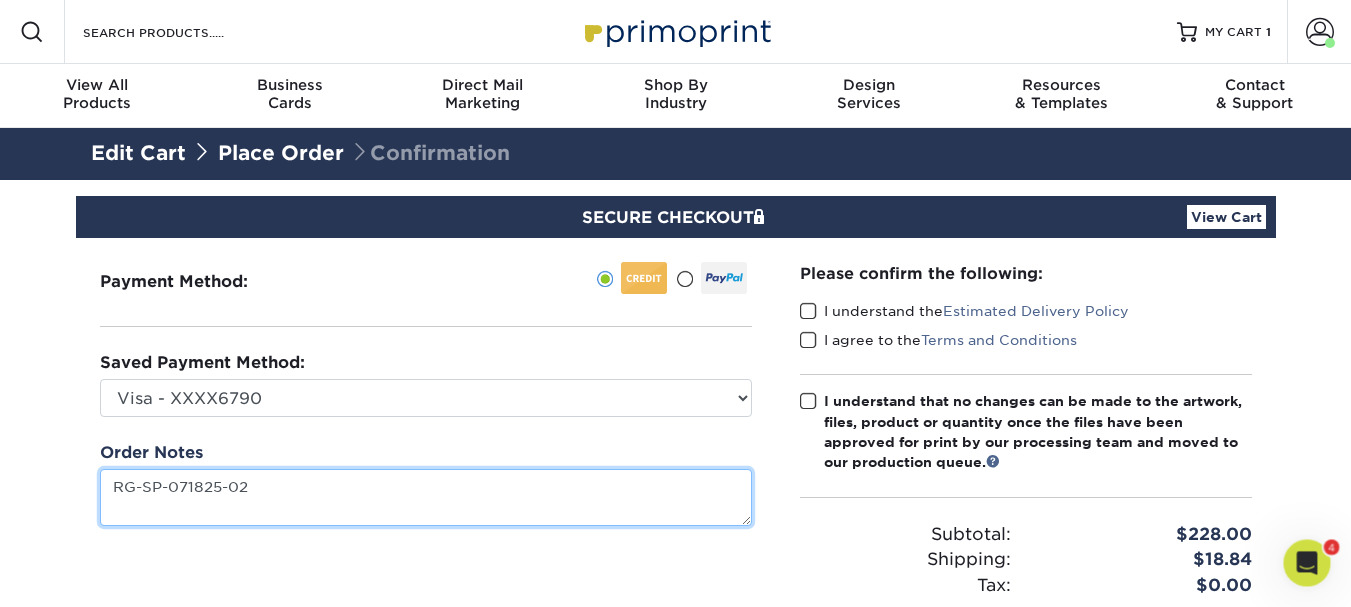 scroll, scrollTop: 0, scrollLeft: 0, axis: both 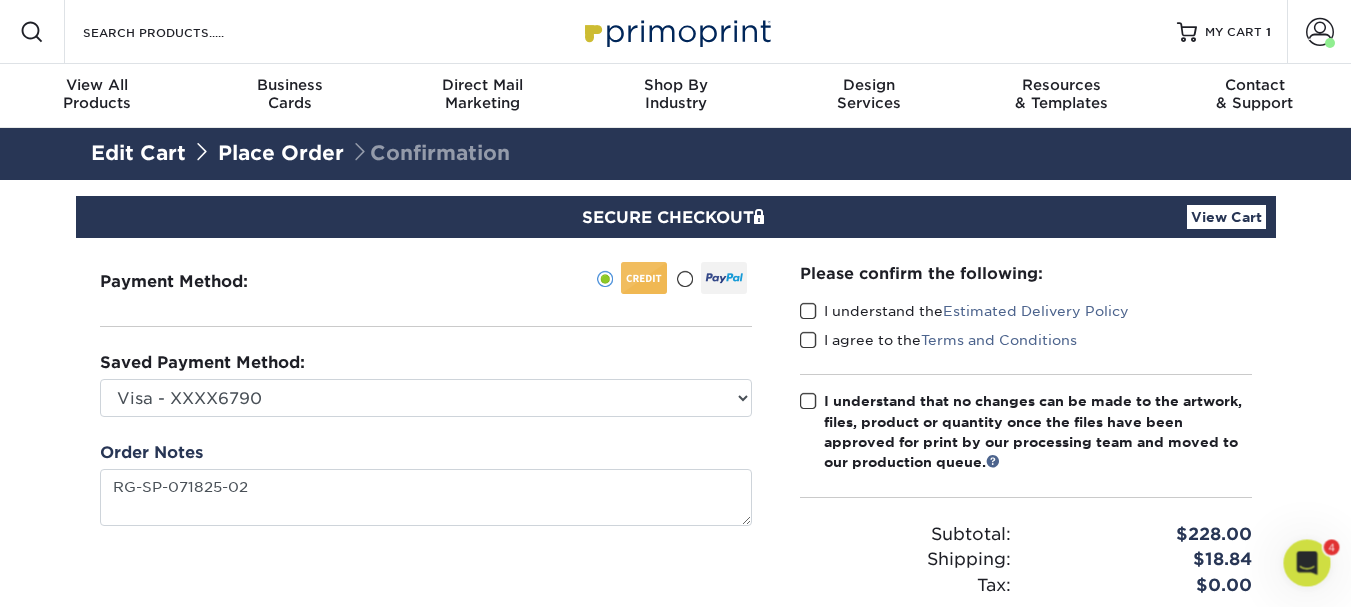 type on "RGSP07182502" 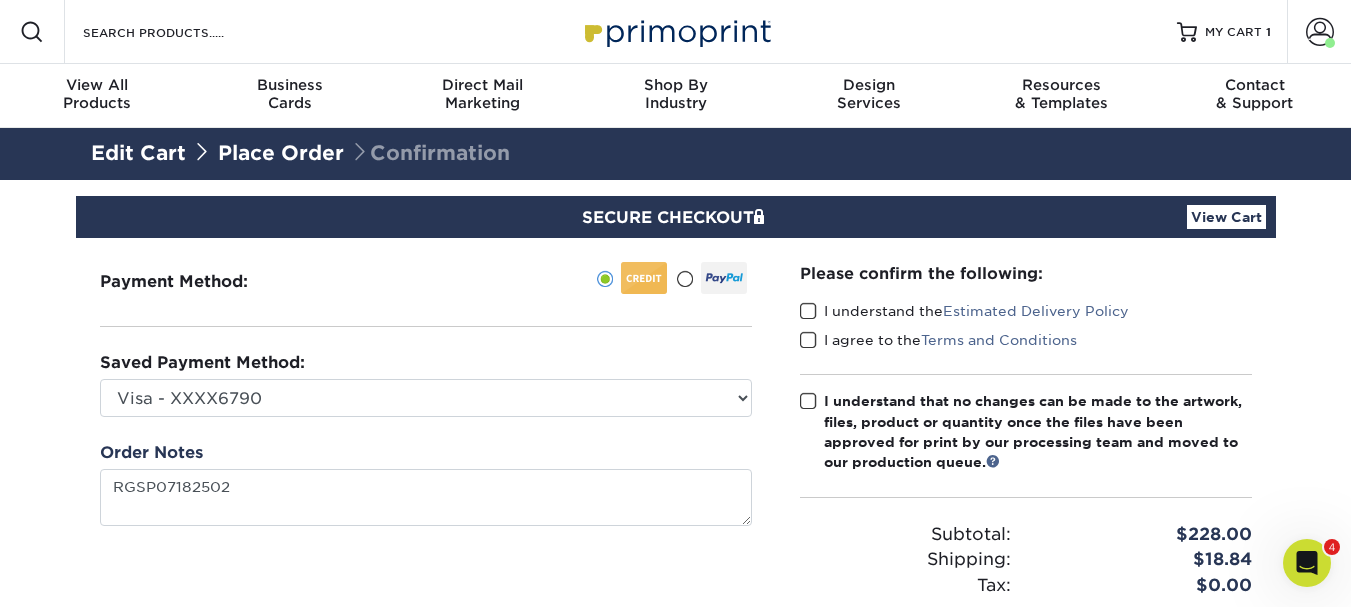 click on "Please confirm the following:
I understand the  Estimated Delivery Policy
I agree to the  Terms and Conditions
Subtotal: Shipping:" at bounding box center (1026, 450) 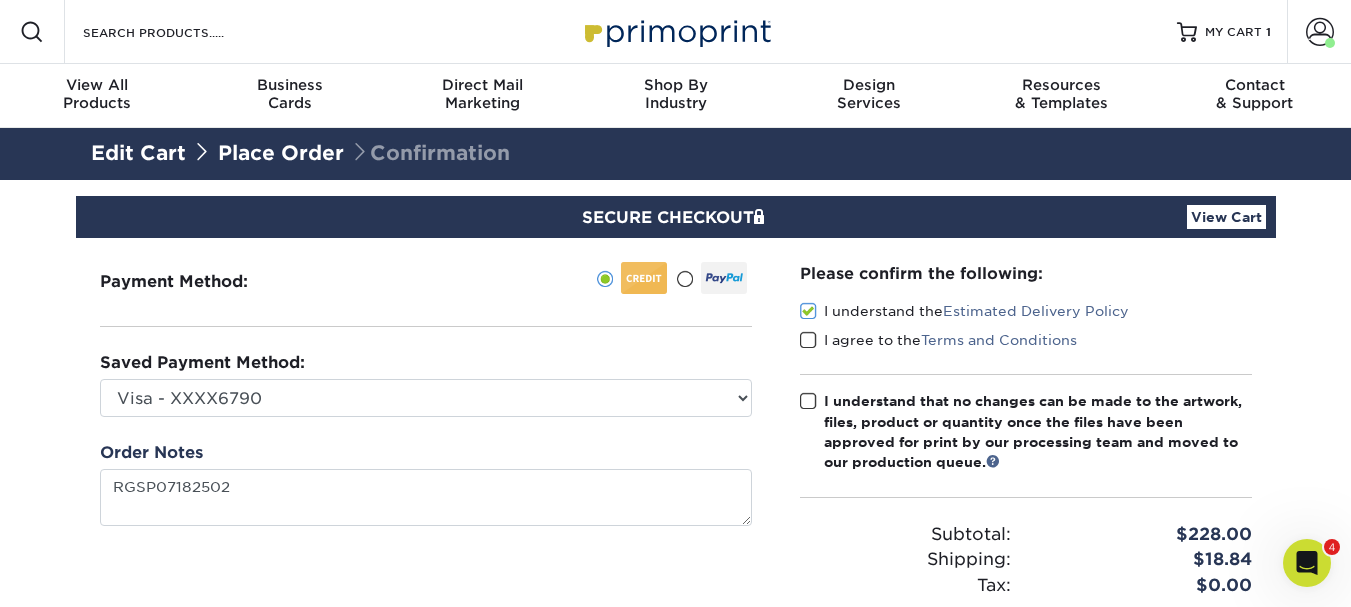 click at bounding box center [808, 340] 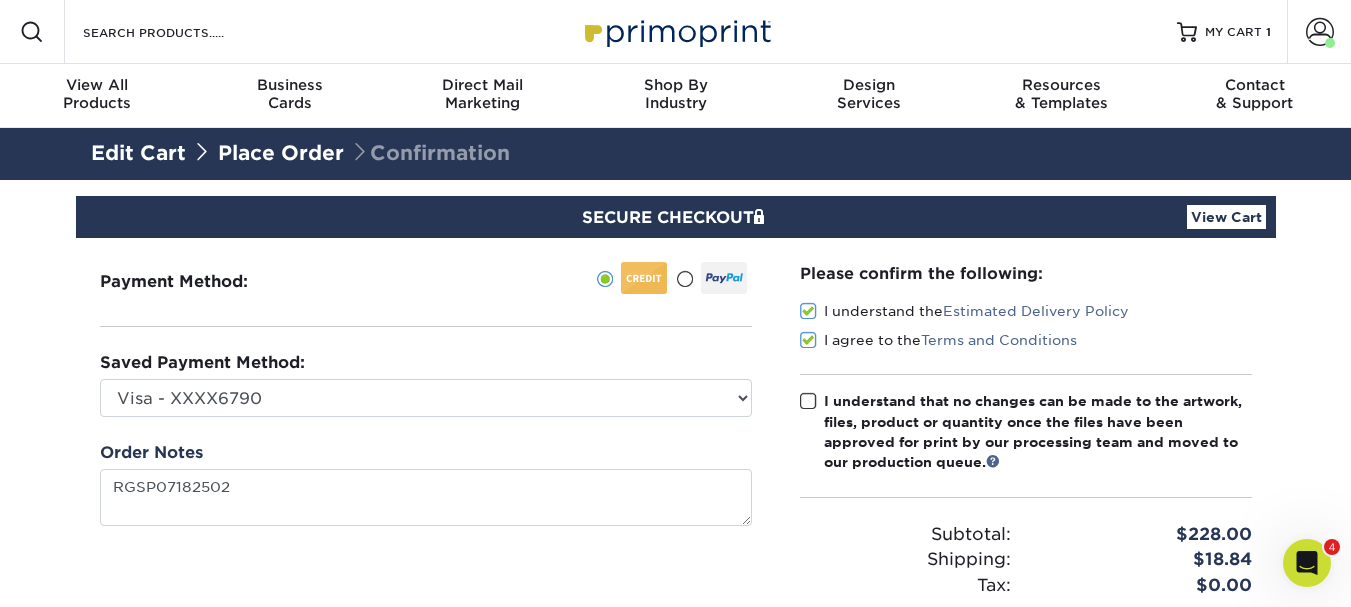 click at bounding box center [808, 401] 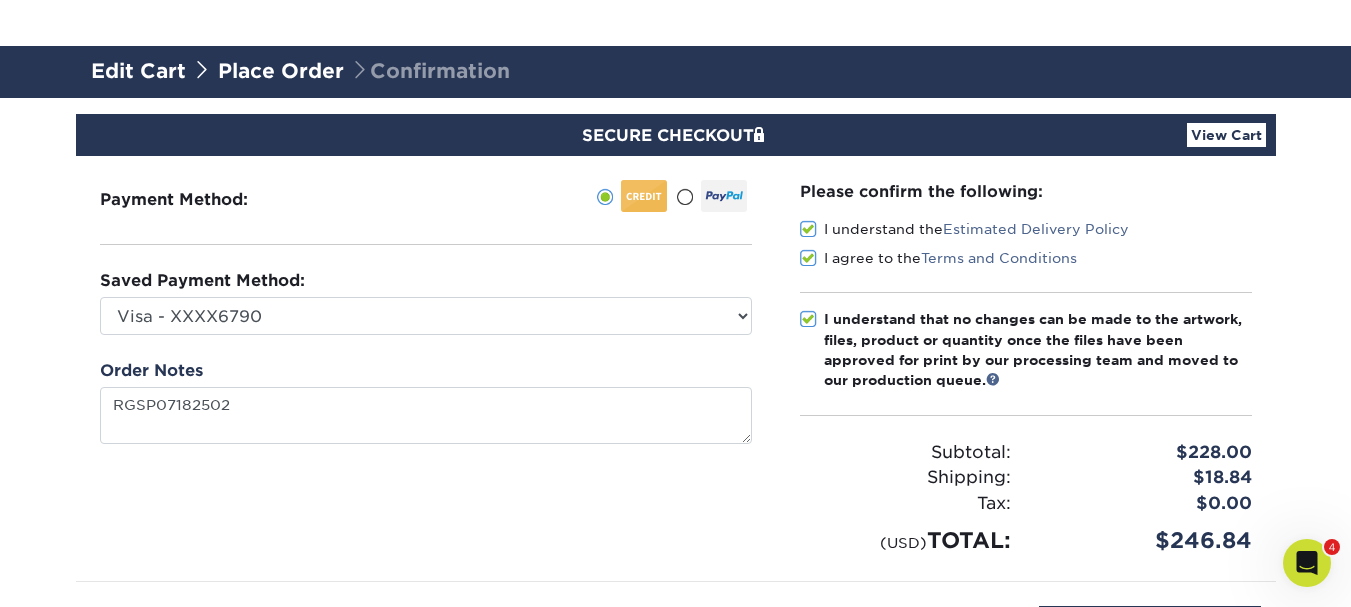 scroll, scrollTop: 300, scrollLeft: 0, axis: vertical 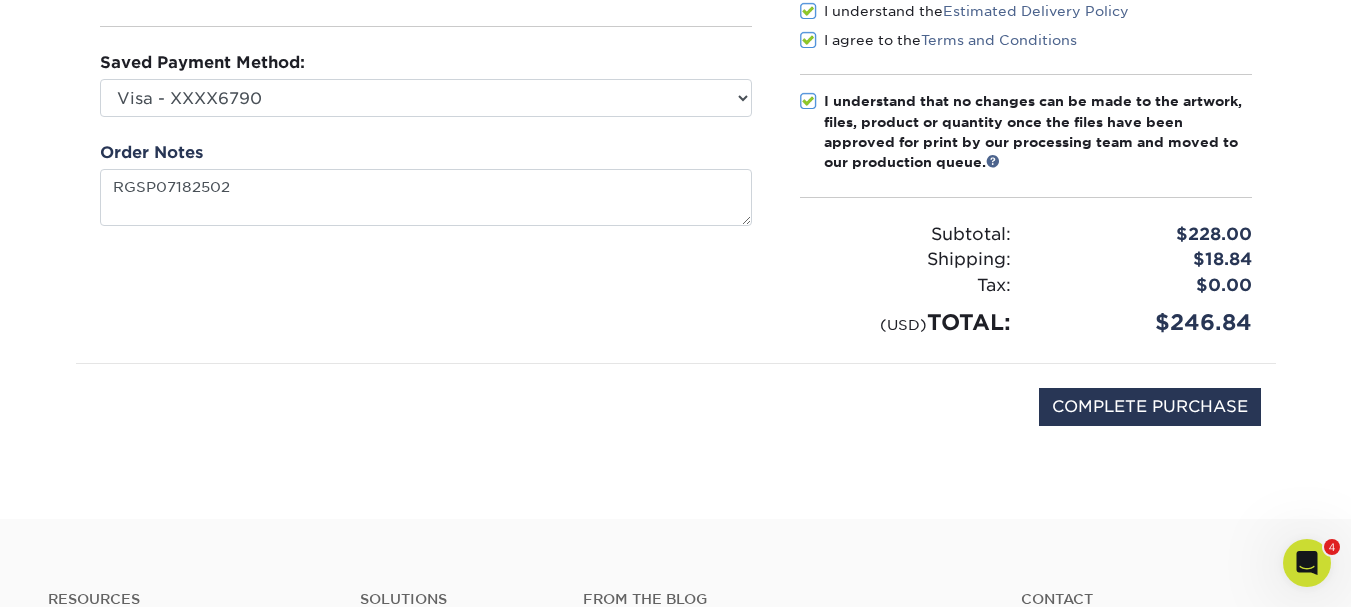 drag, startPoint x: 1260, startPoint y: 312, endPoint x: 1152, endPoint y: 325, distance: 108.779594 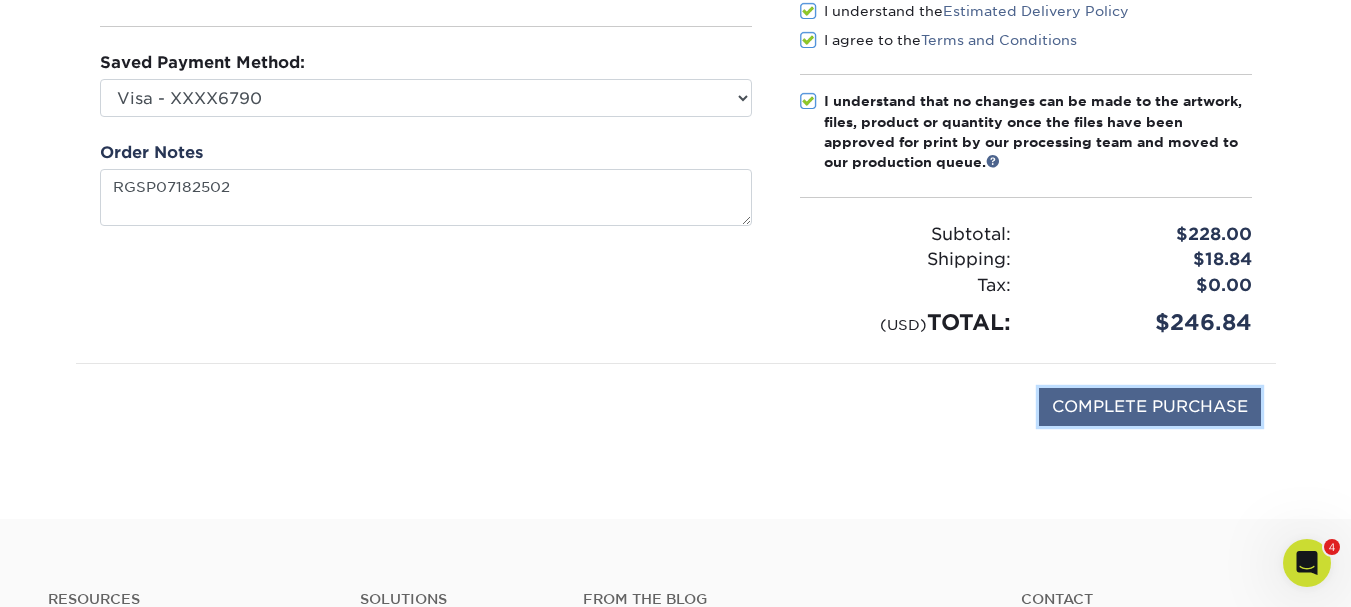 click on "COMPLETE PURCHASE" at bounding box center (1150, 407) 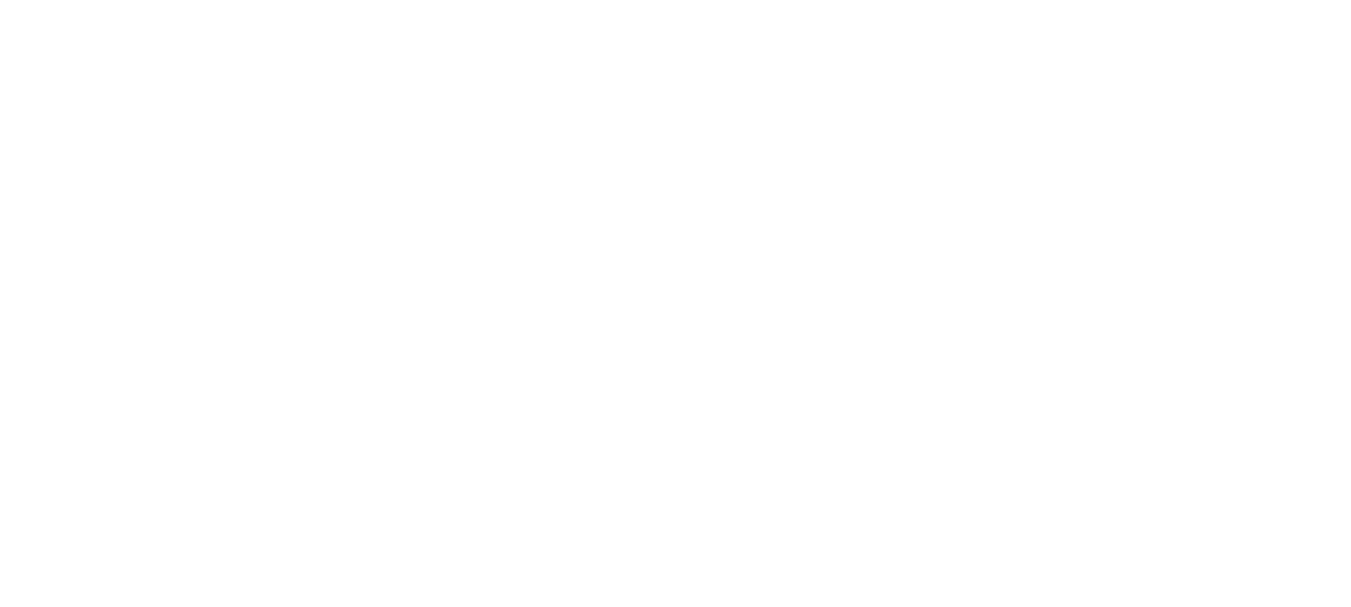 scroll, scrollTop: 0, scrollLeft: 0, axis: both 